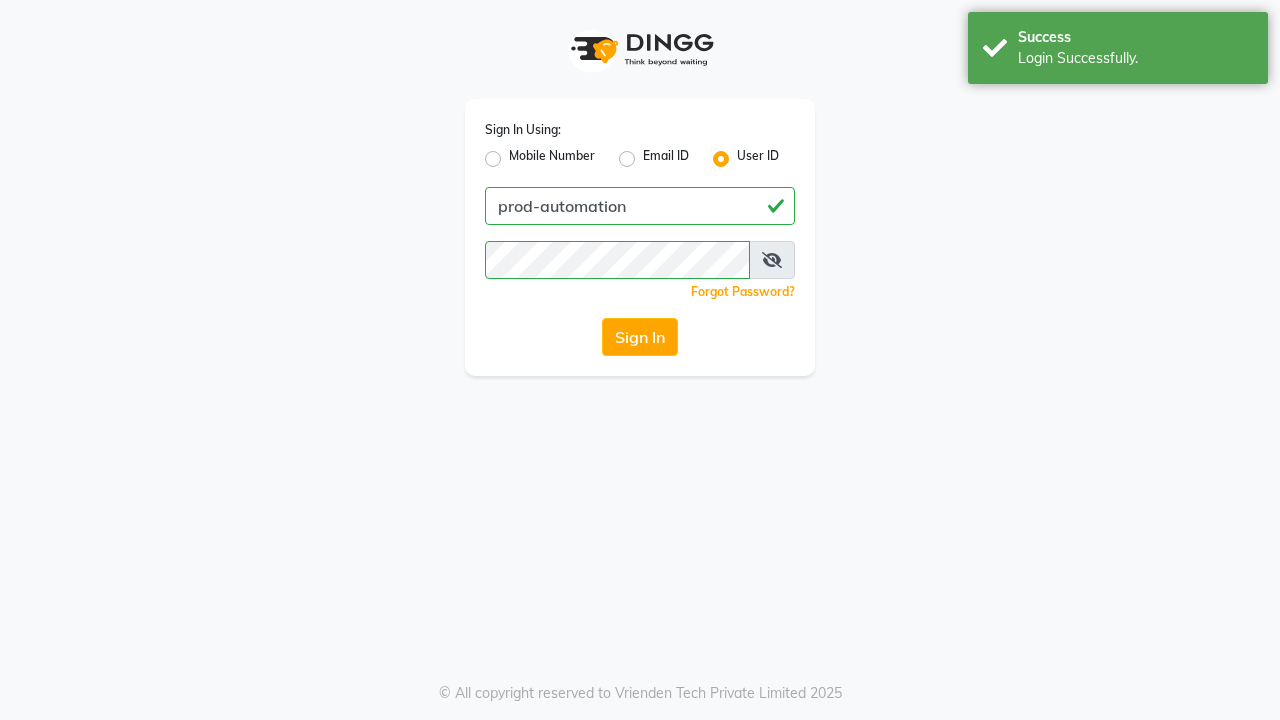 scroll, scrollTop: 0, scrollLeft: 0, axis: both 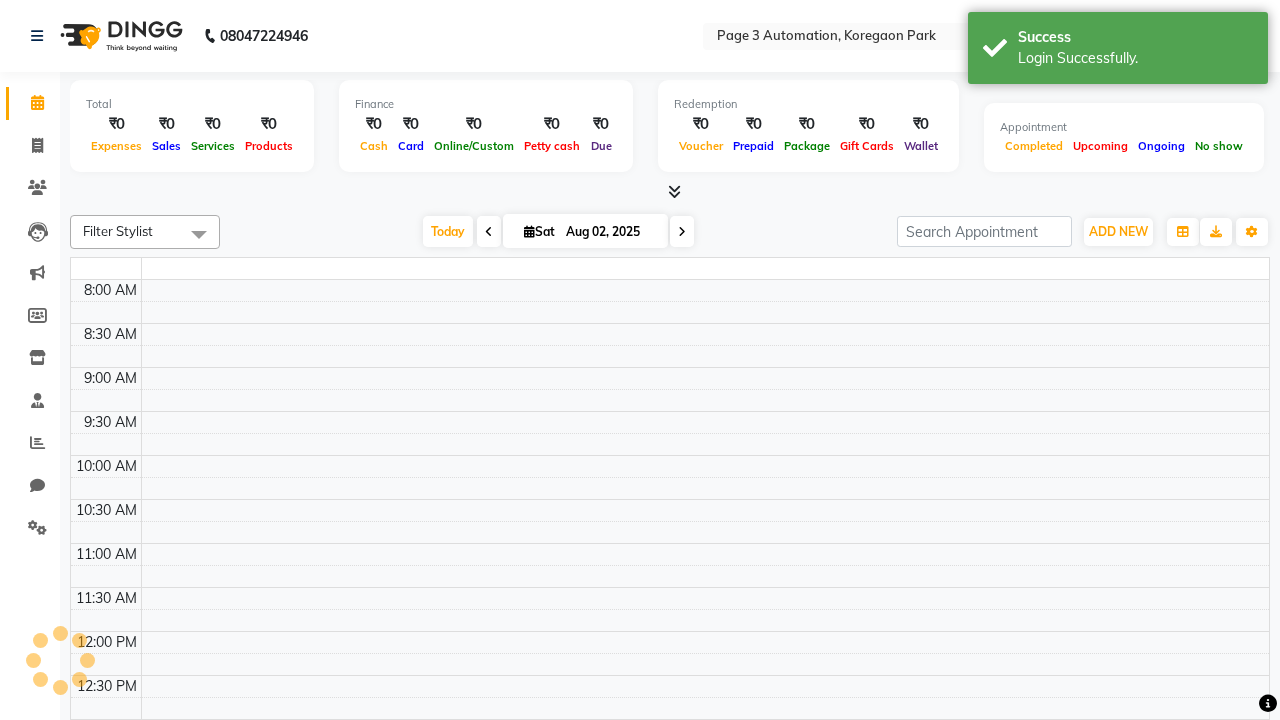 select on "en" 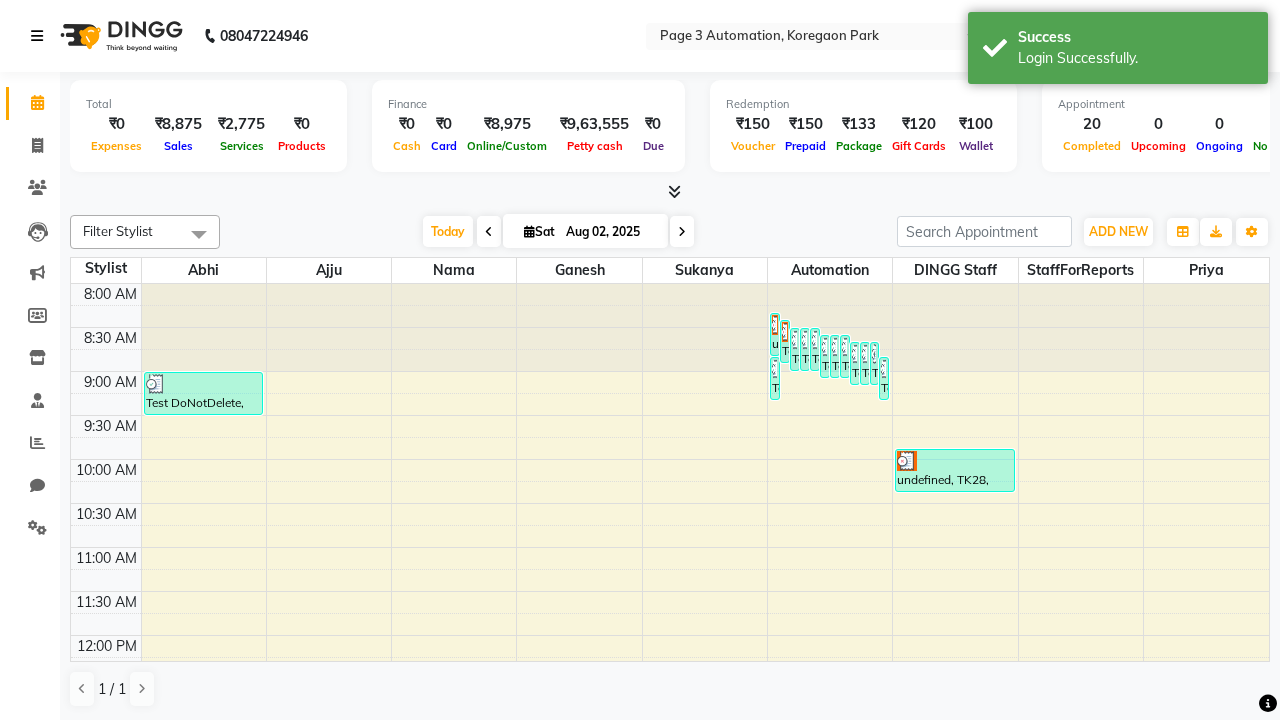 click at bounding box center (37, 36) 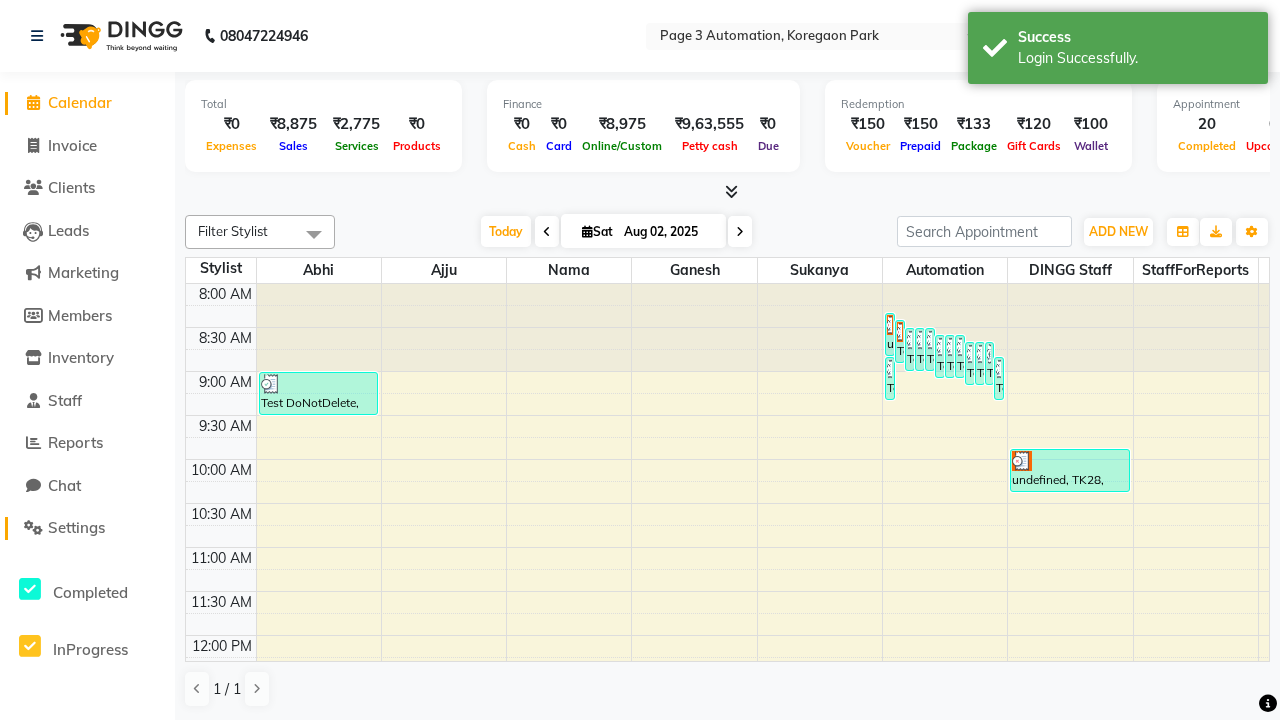click on "Settings" 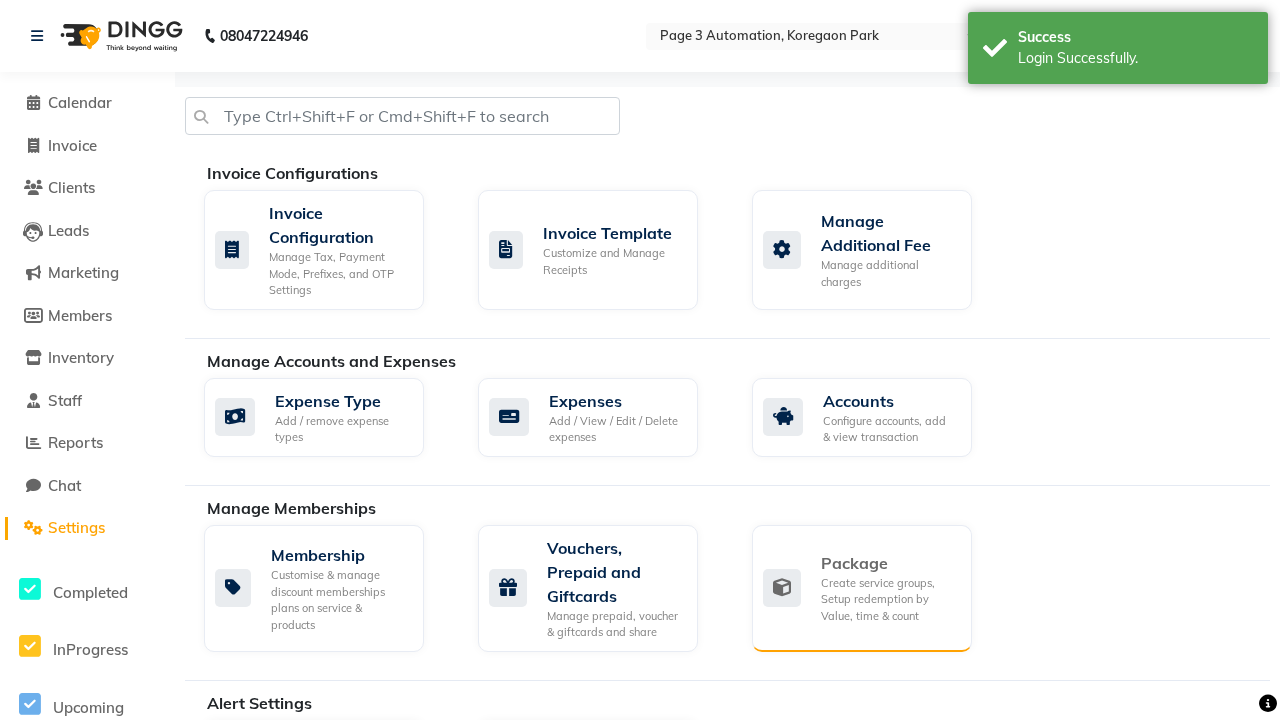 click on "Package" 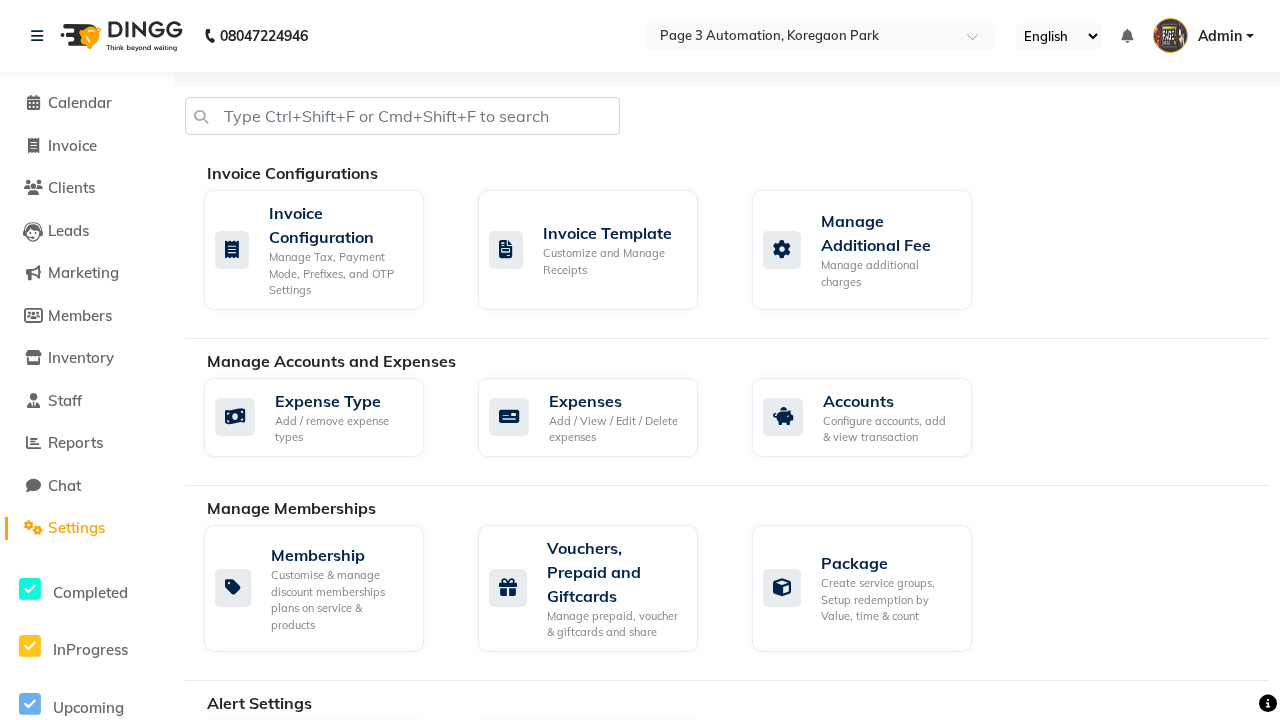 click on "Services" 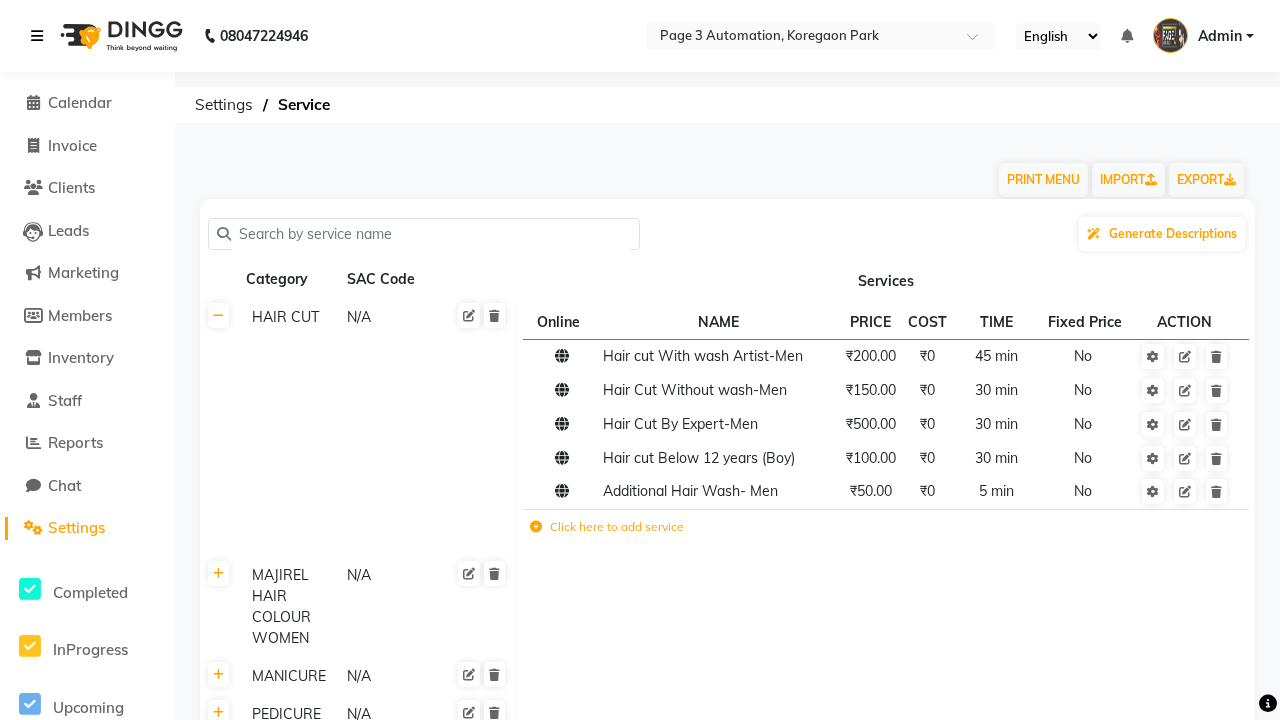 click at bounding box center (37, 36) 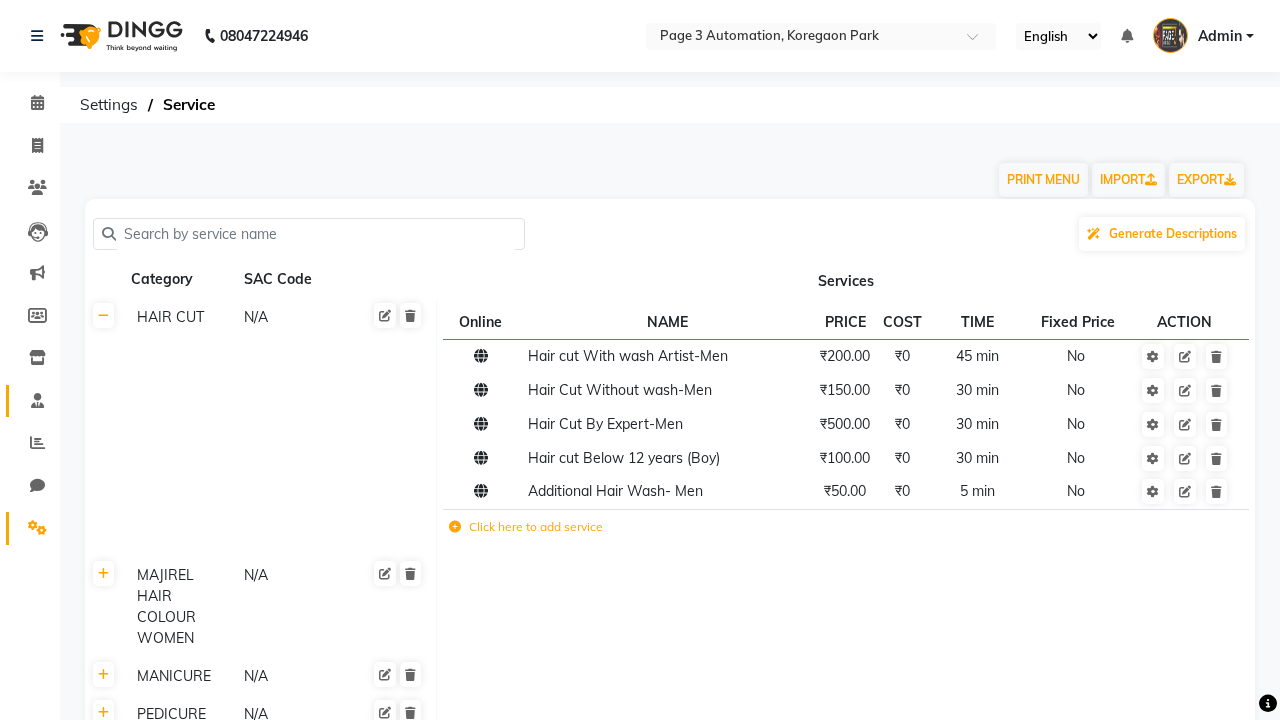 click 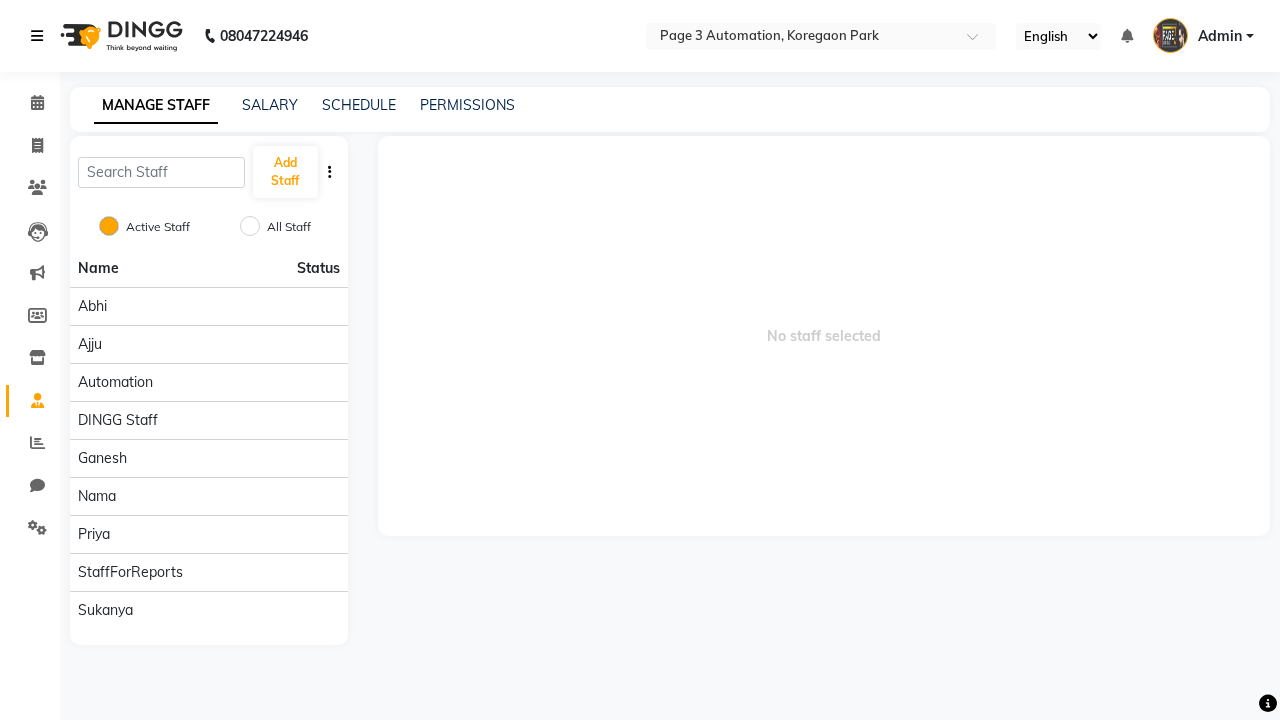 click at bounding box center (37, 36) 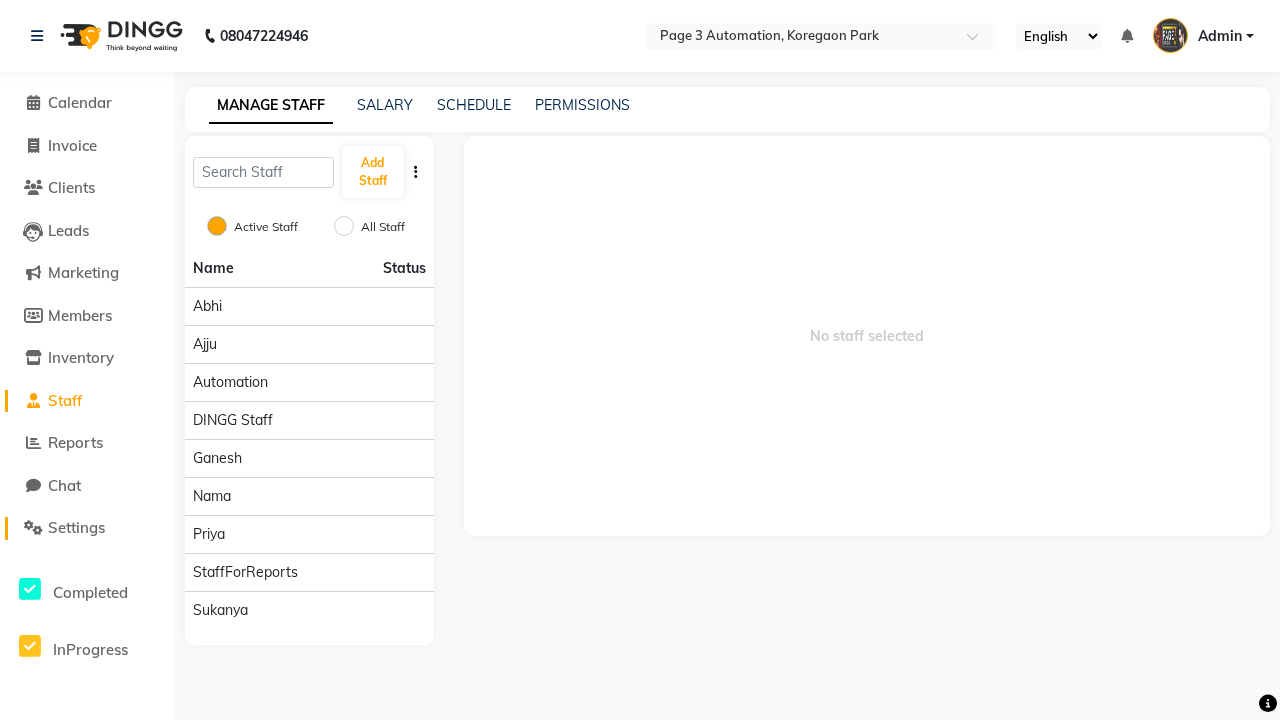 click on "Settings" 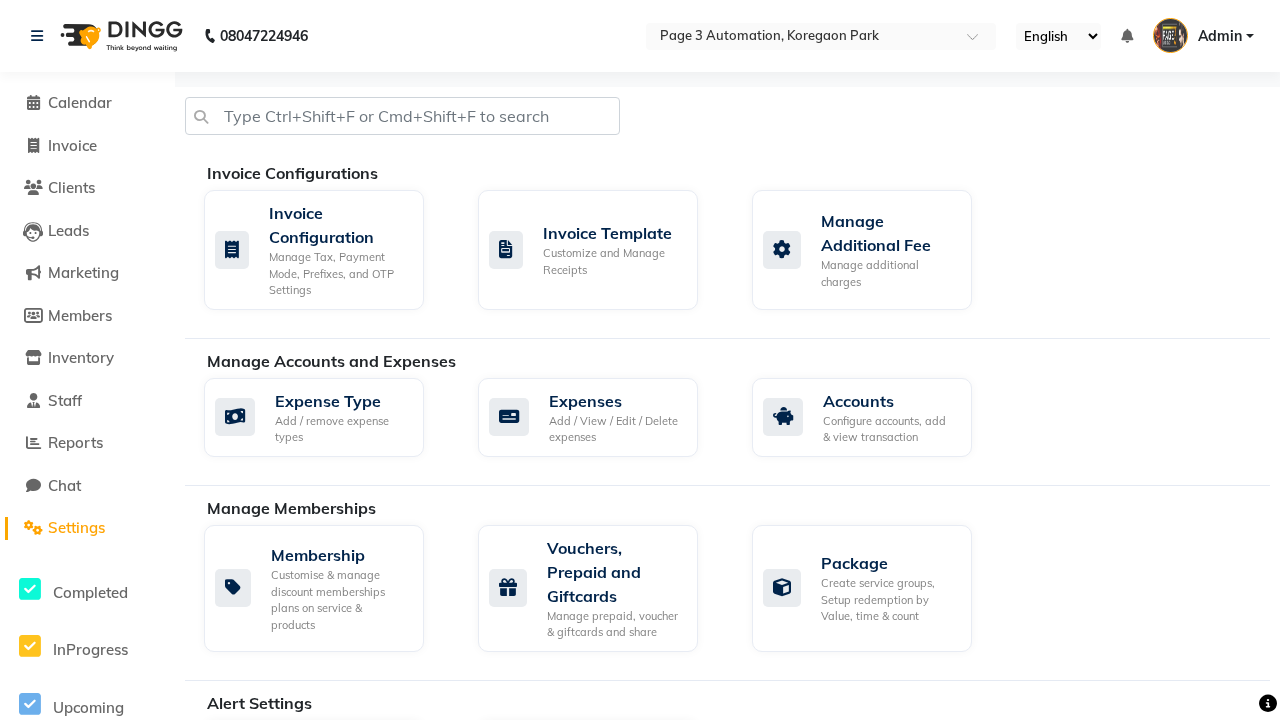 click on "Data Import" 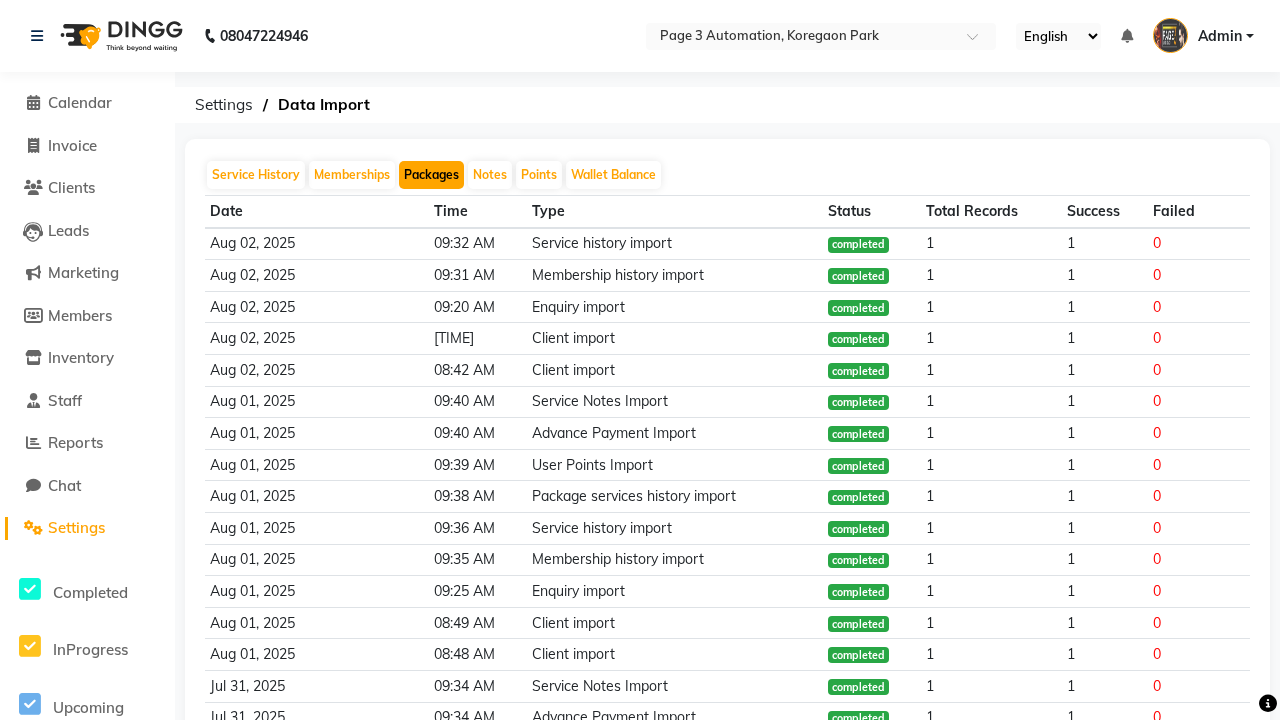 click on "Packages" 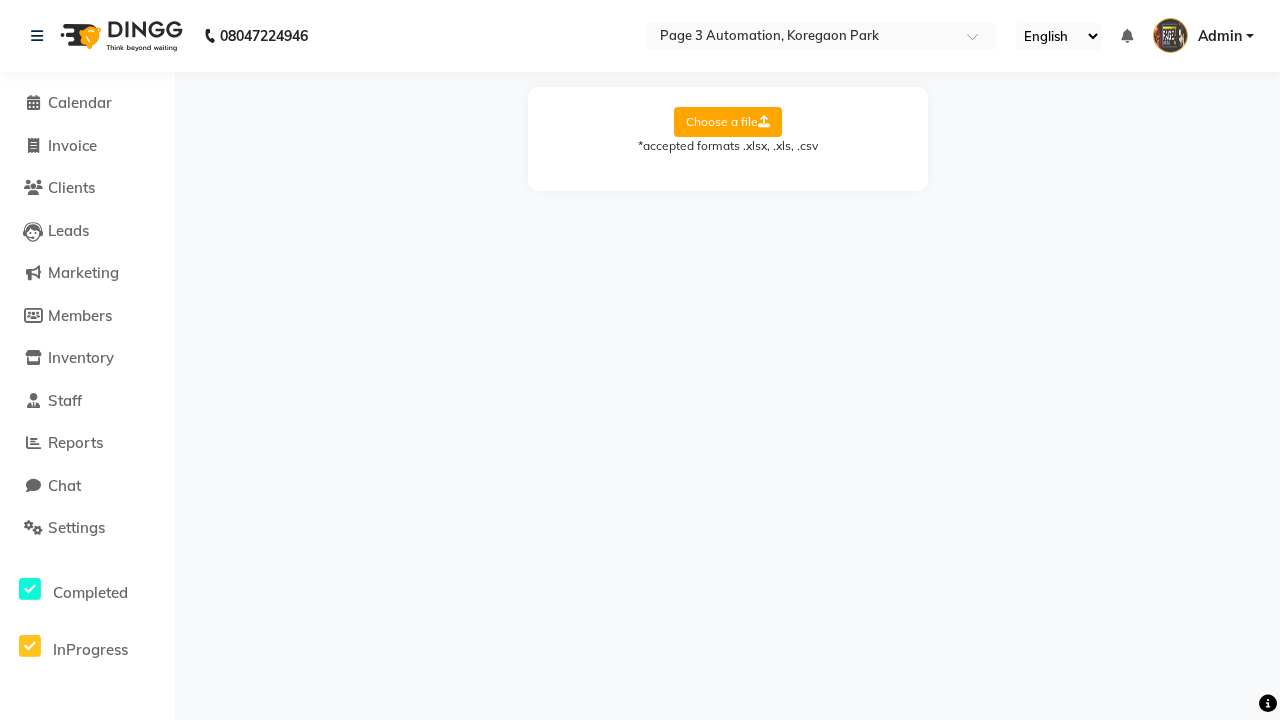 select on "Sheet1" 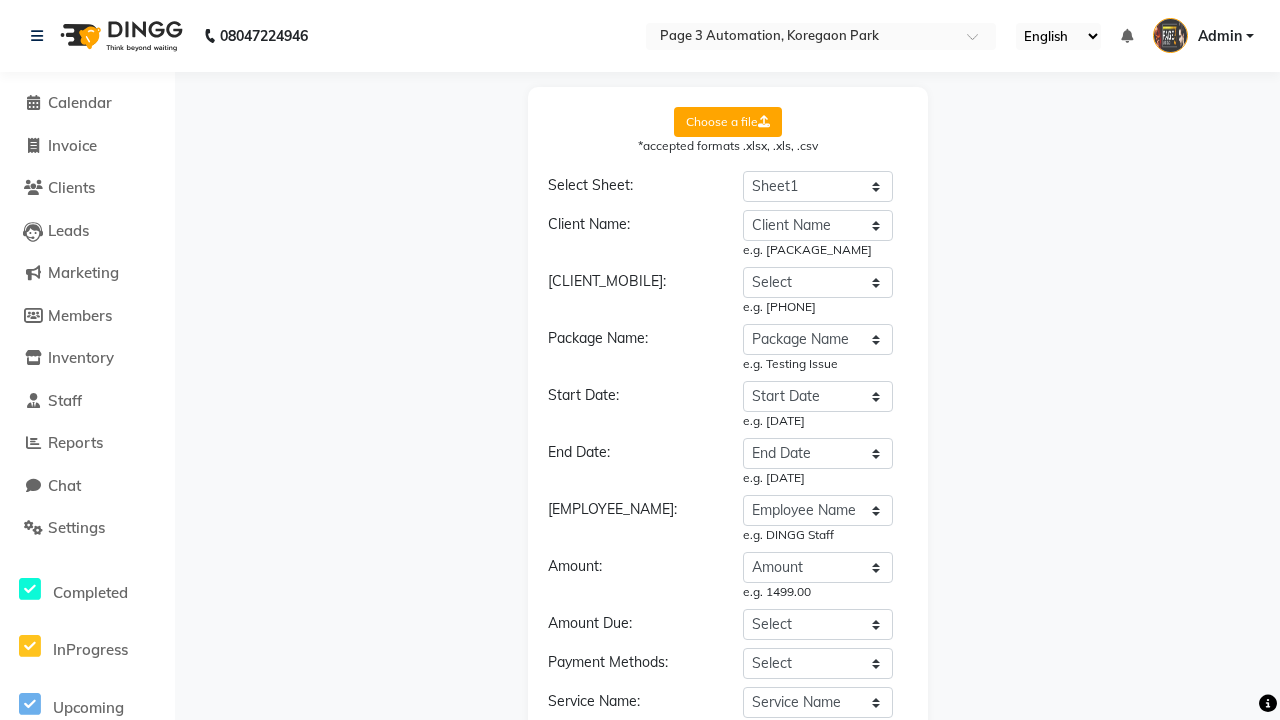 select on "DD/MM/YYYY" 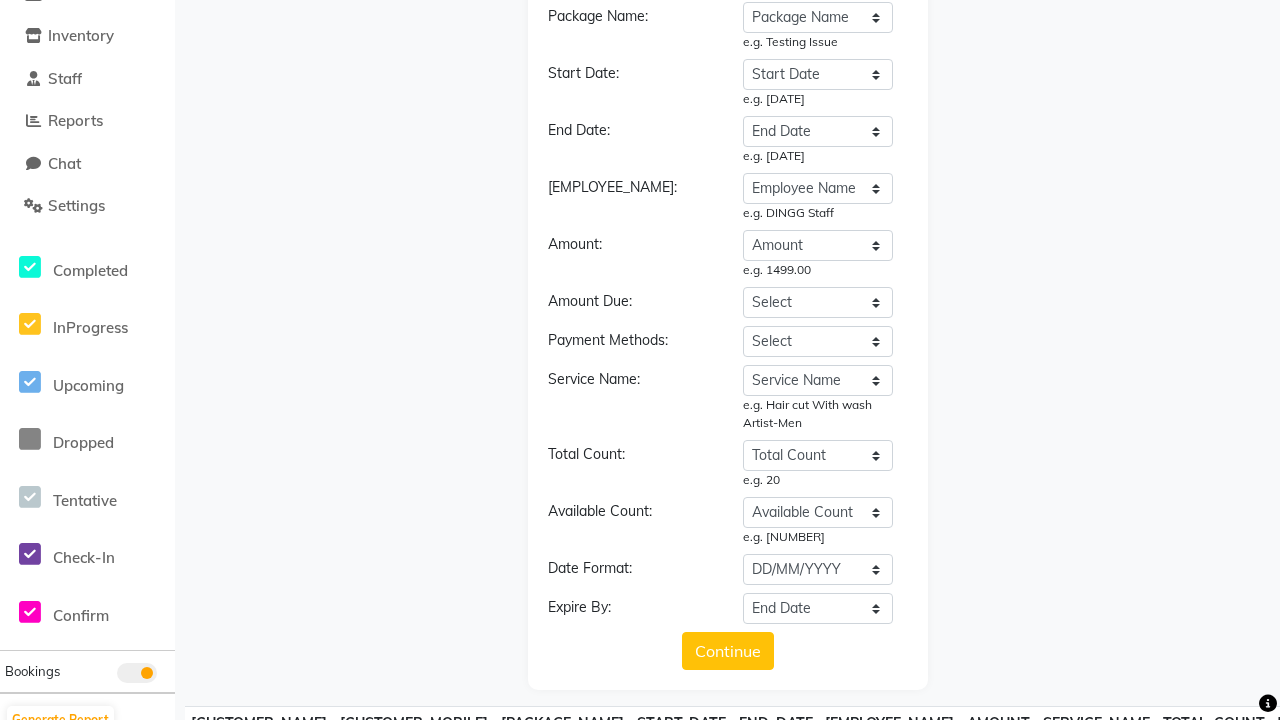 click on "Upload" 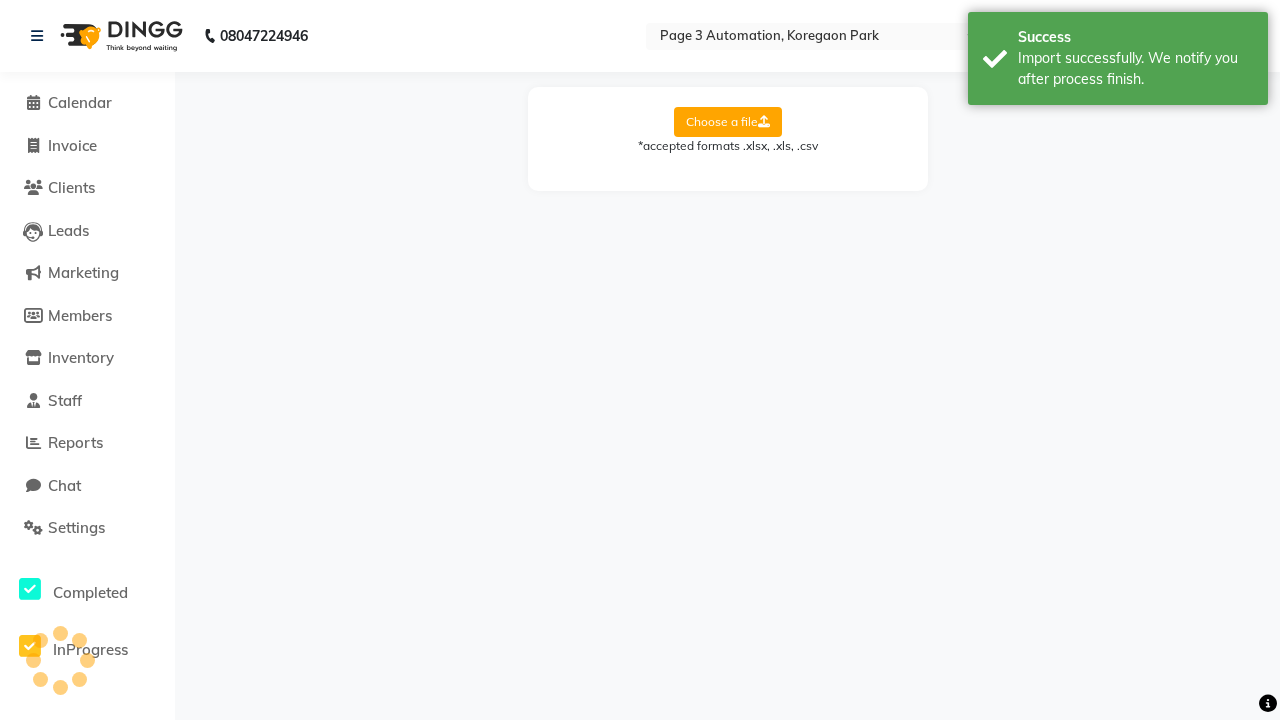 scroll, scrollTop: 0, scrollLeft: 0, axis: both 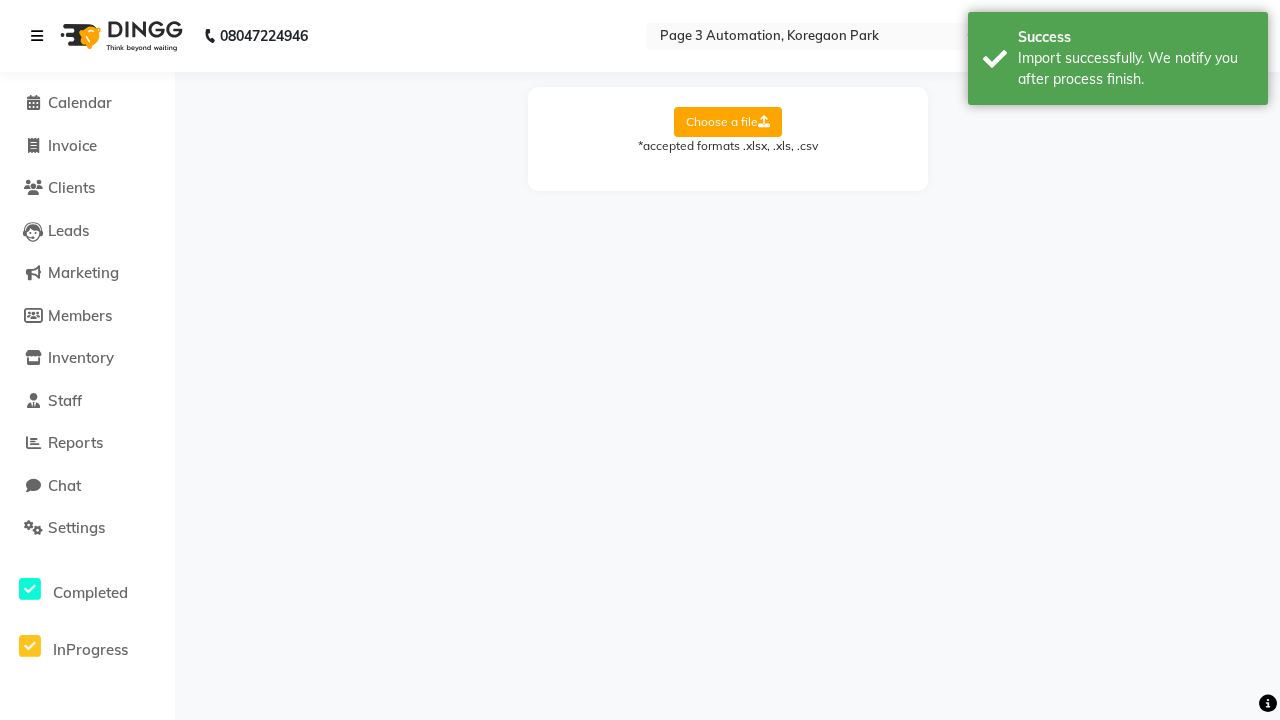 click on "Import successfully. We notify you after process finish." at bounding box center (1135, 69) 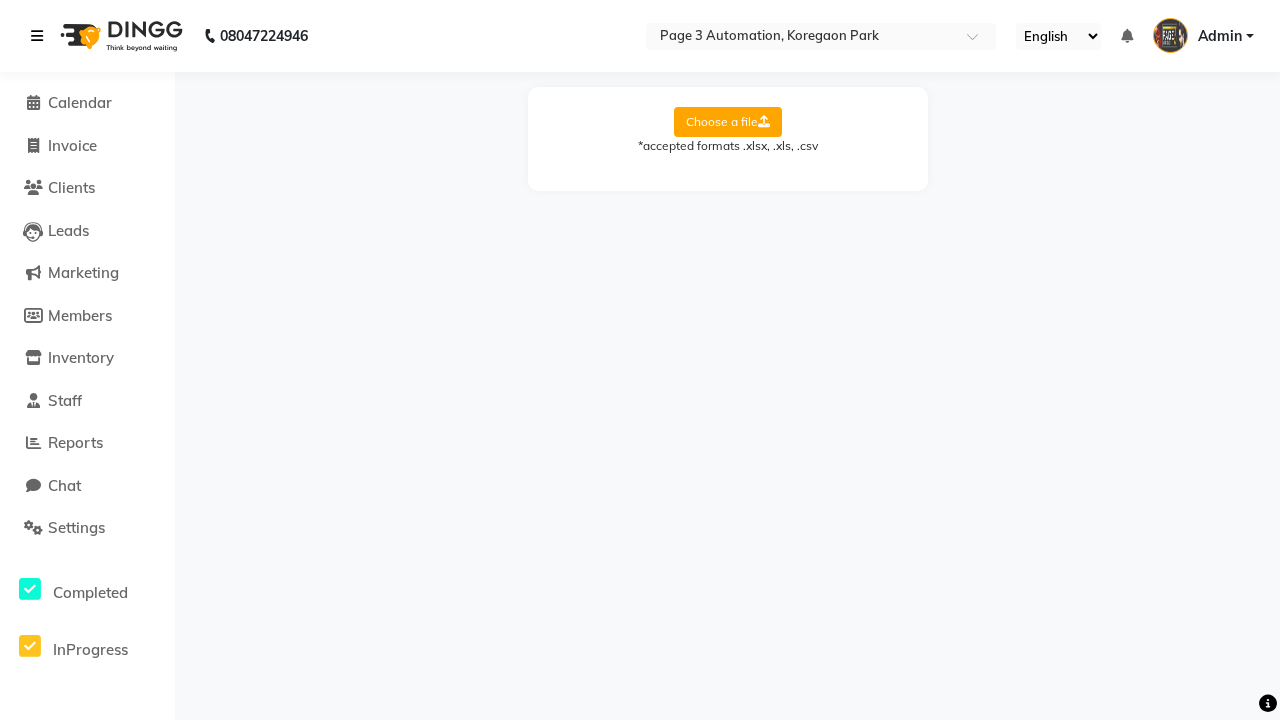 click at bounding box center (37, 36) 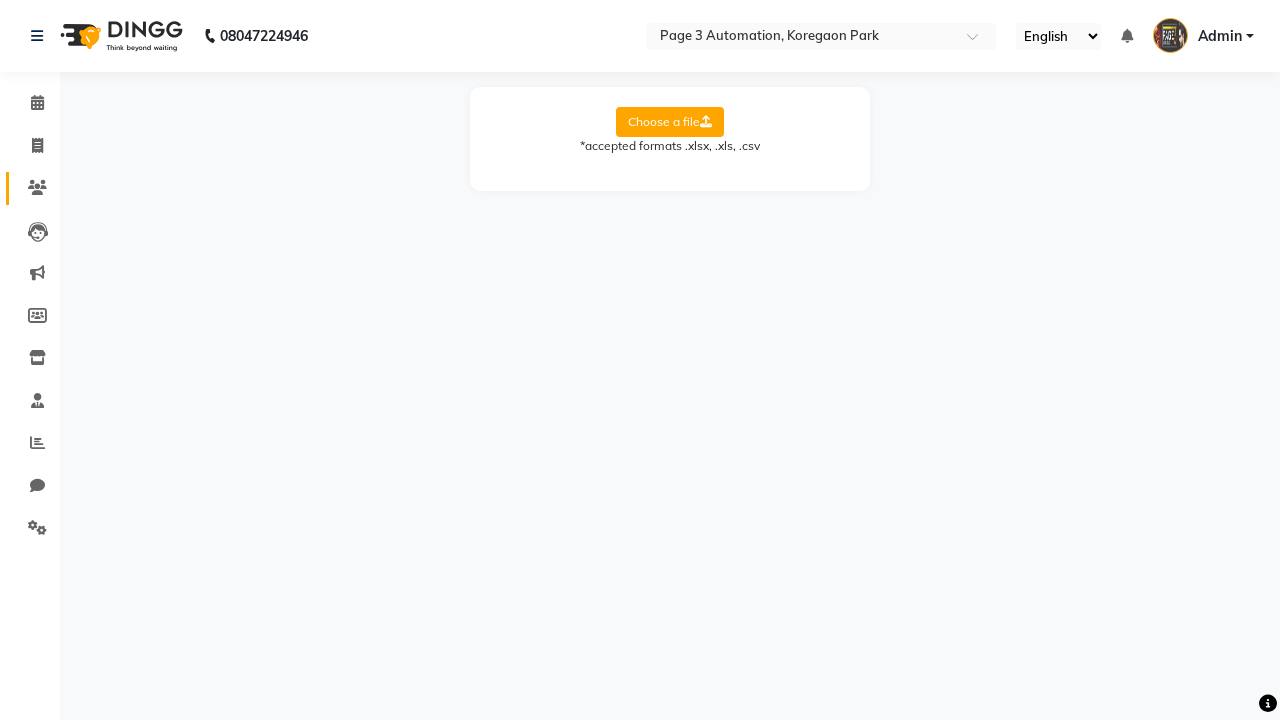 click 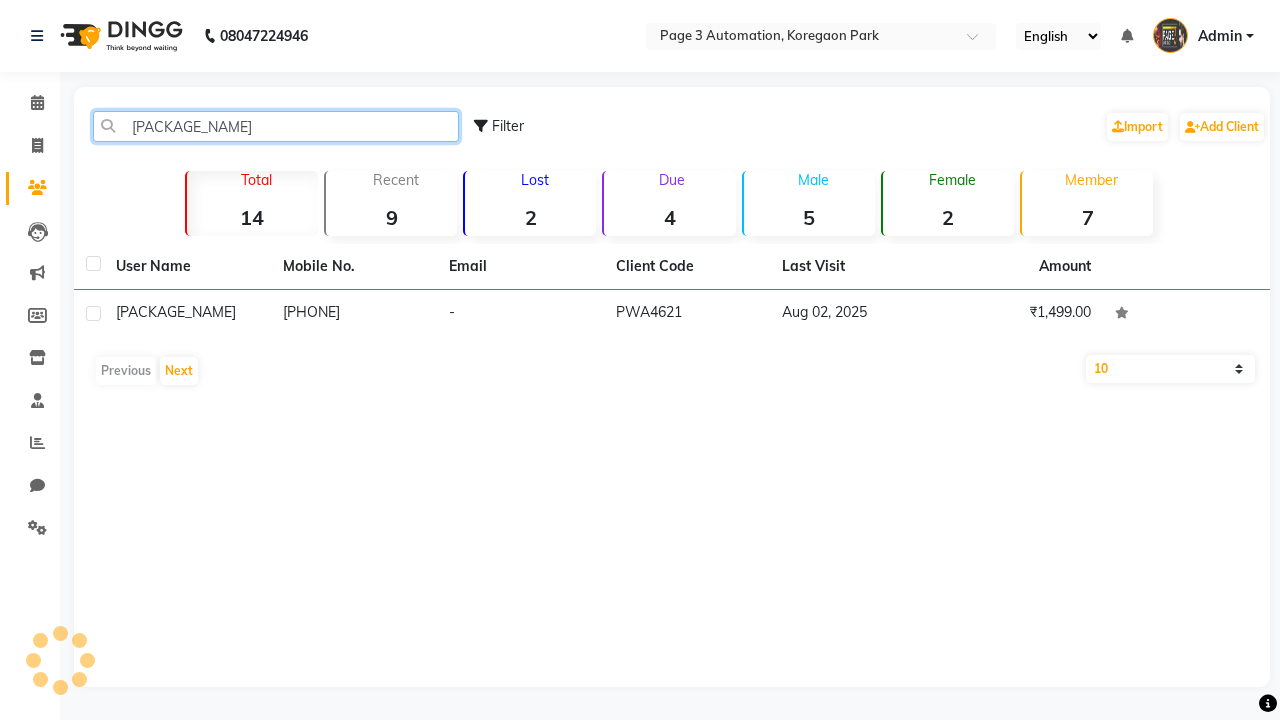 type on "[PACKAGE_NAME]" 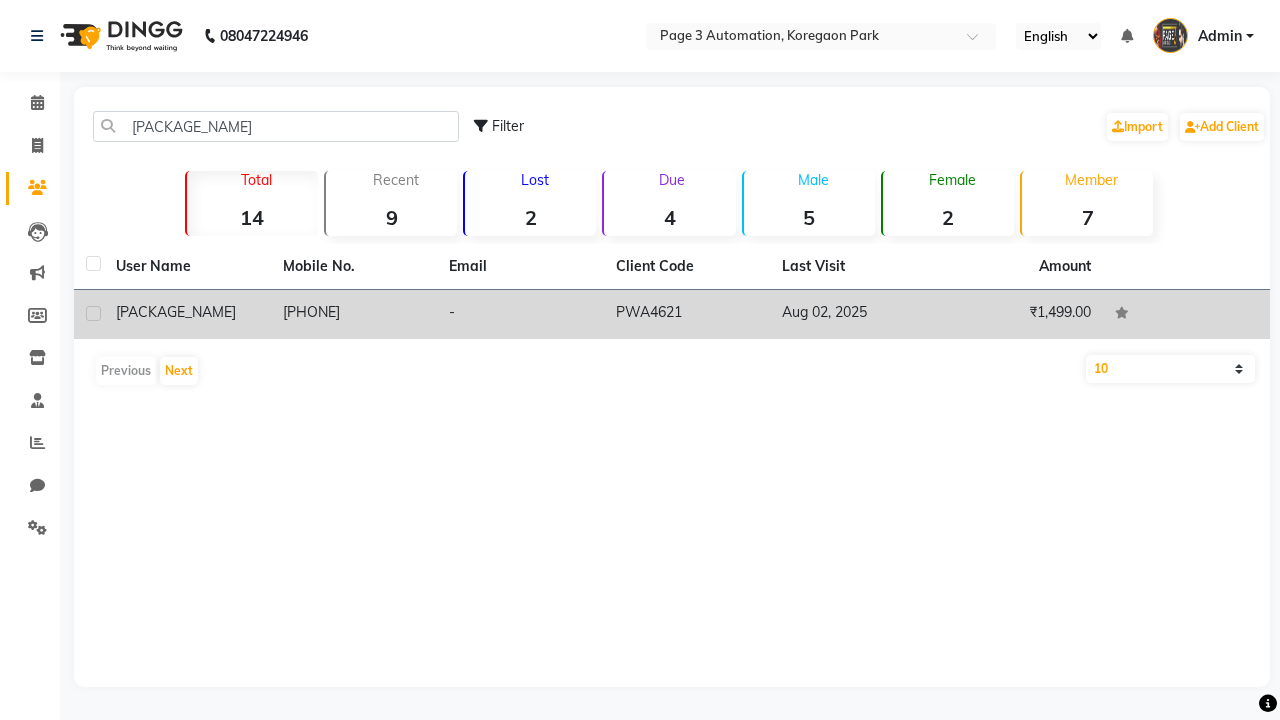 click on "PWA4621" 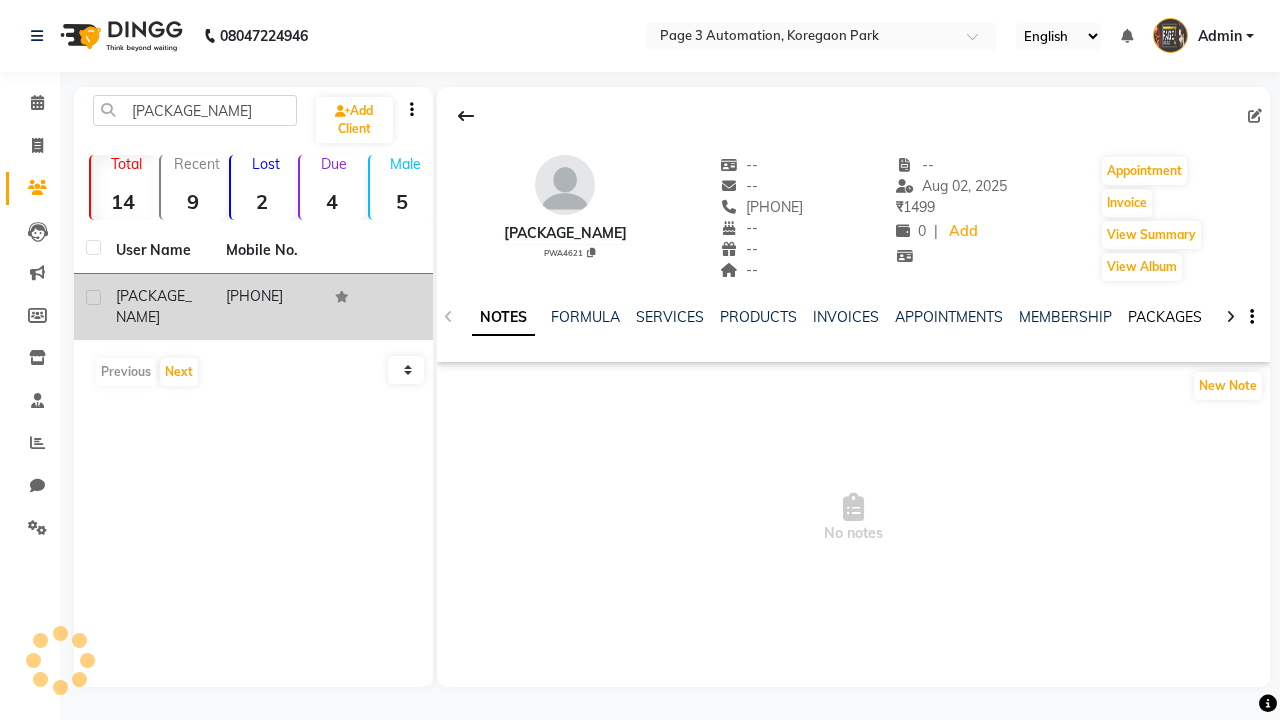 click on "PACKAGES" 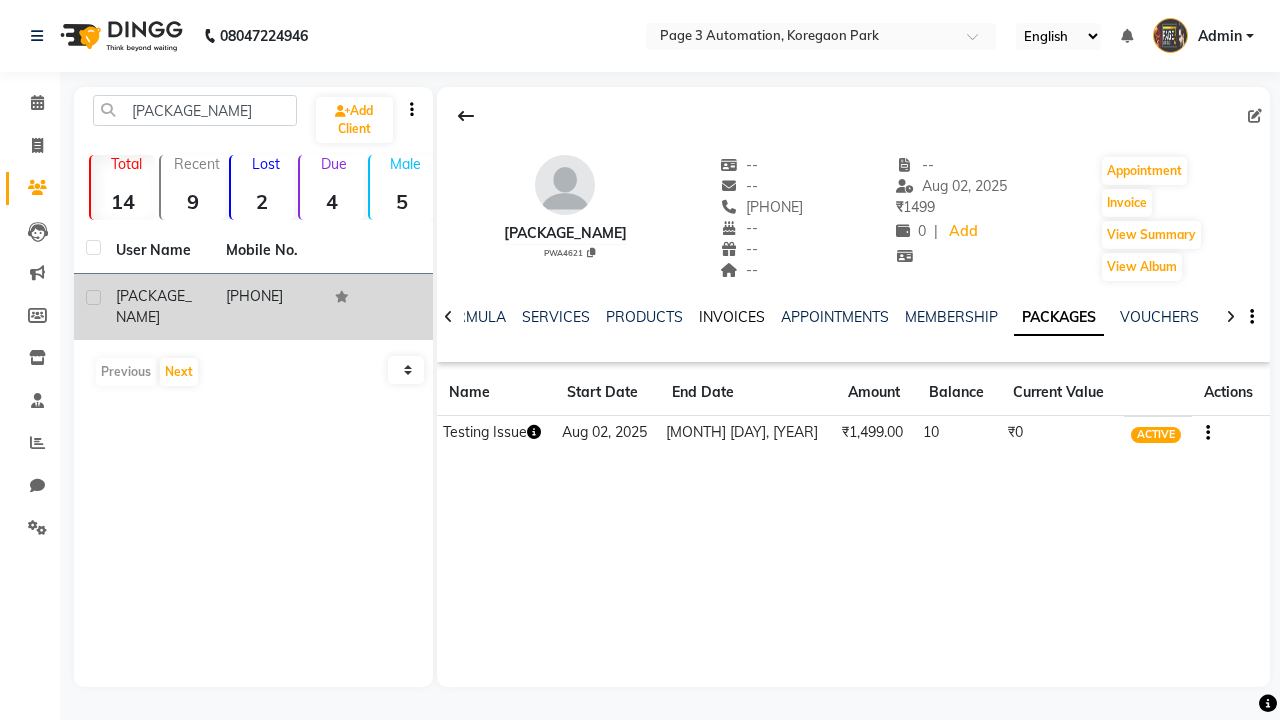 click on "INVOICES" 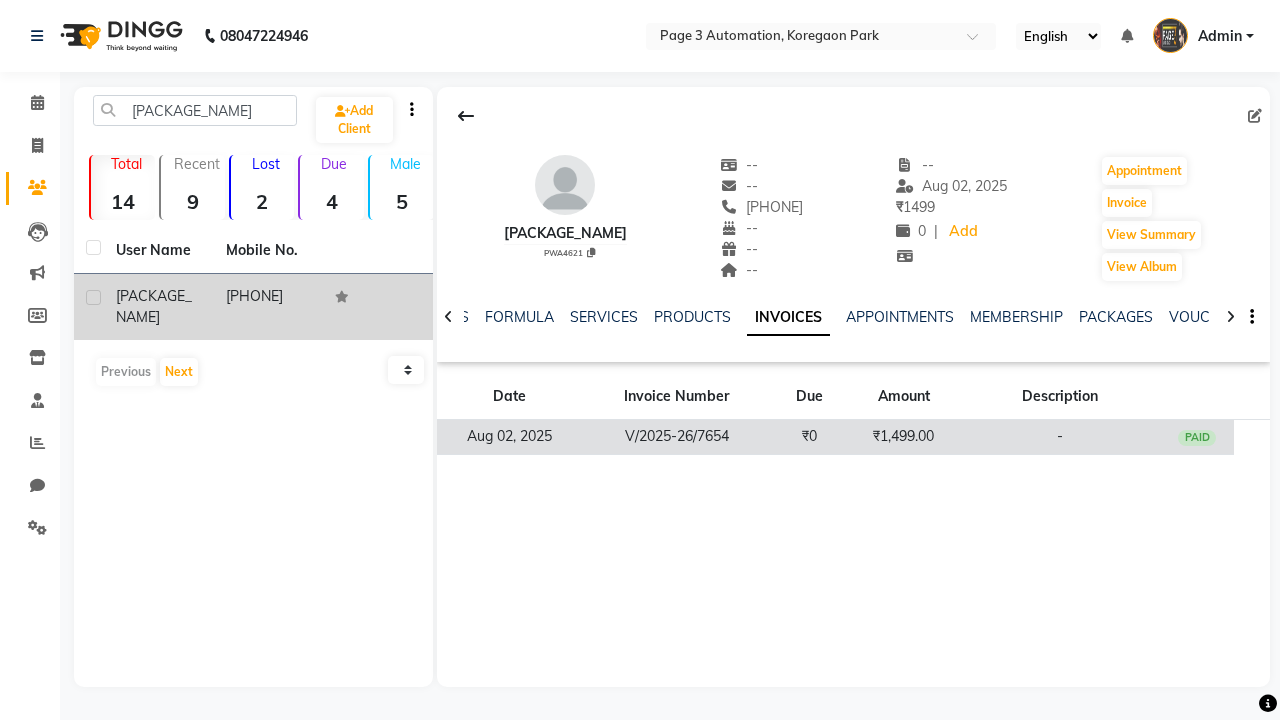 click on "₹1,499.00" 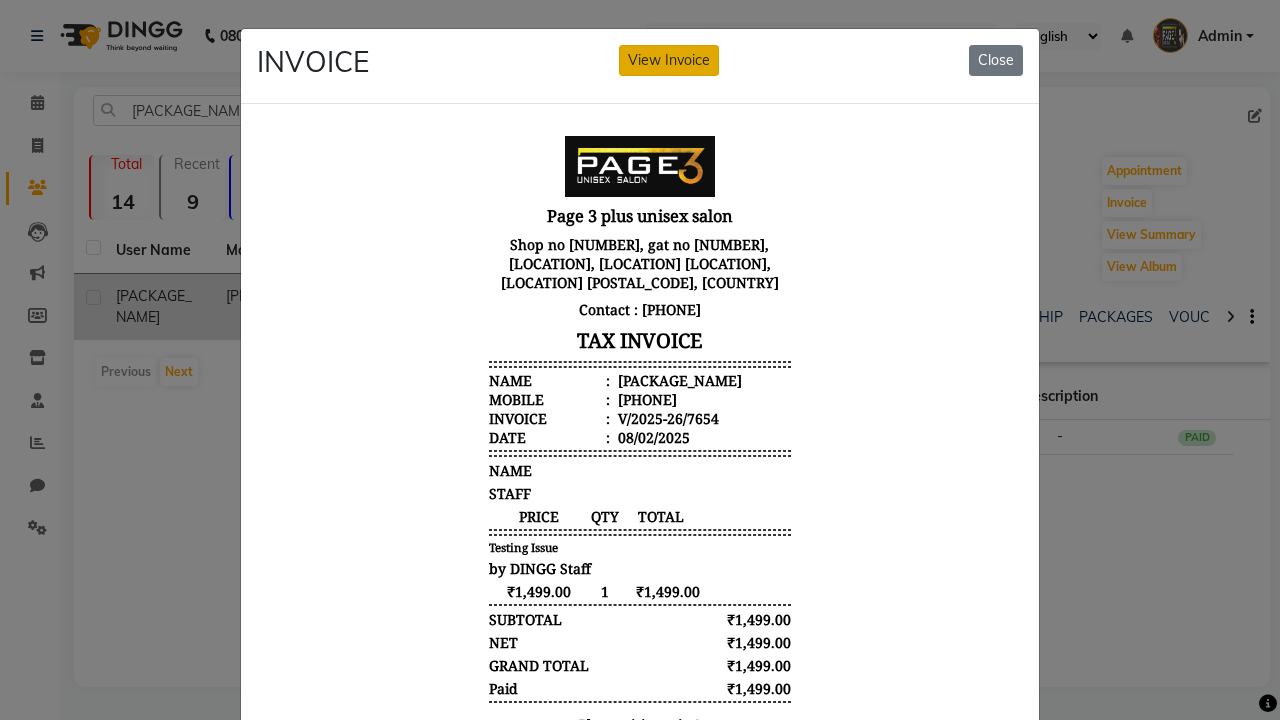 click on "View Invoice" 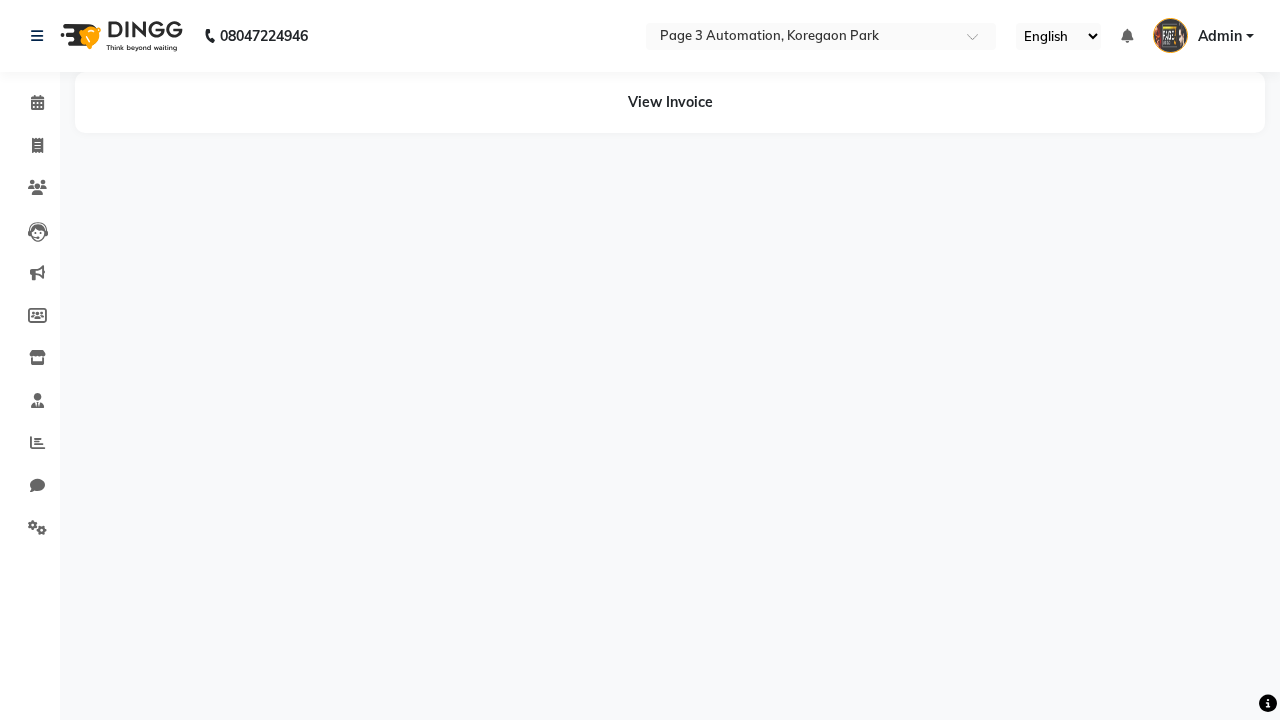 scroll, scrollTop: 0, scrollLeft: 0, axis: both 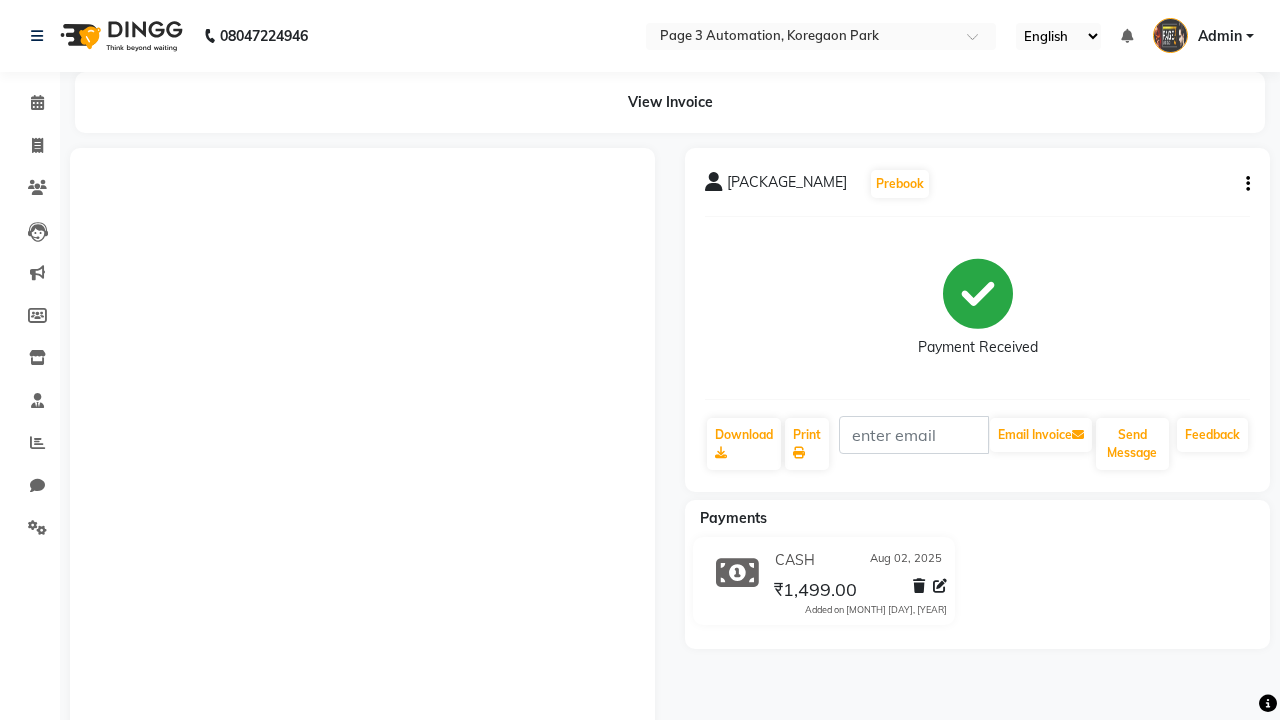 click 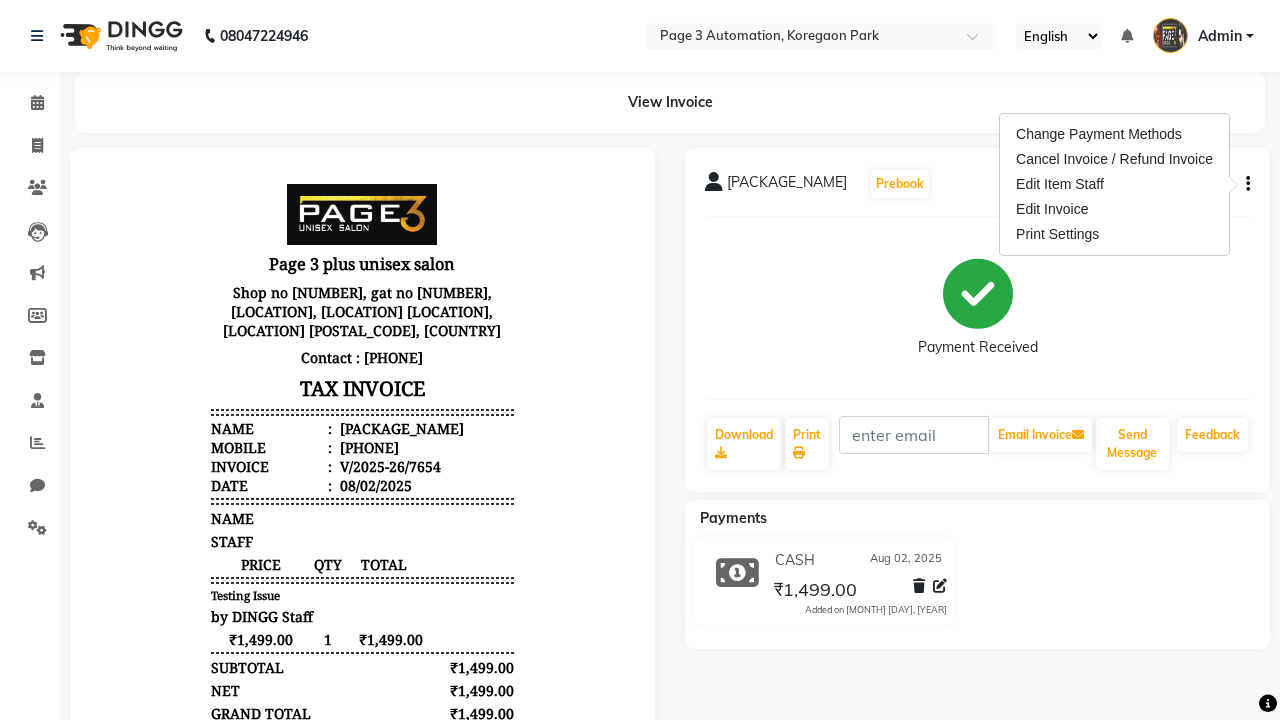 scroll, scrollTop: 0, scrollLeft: 0, axis: both 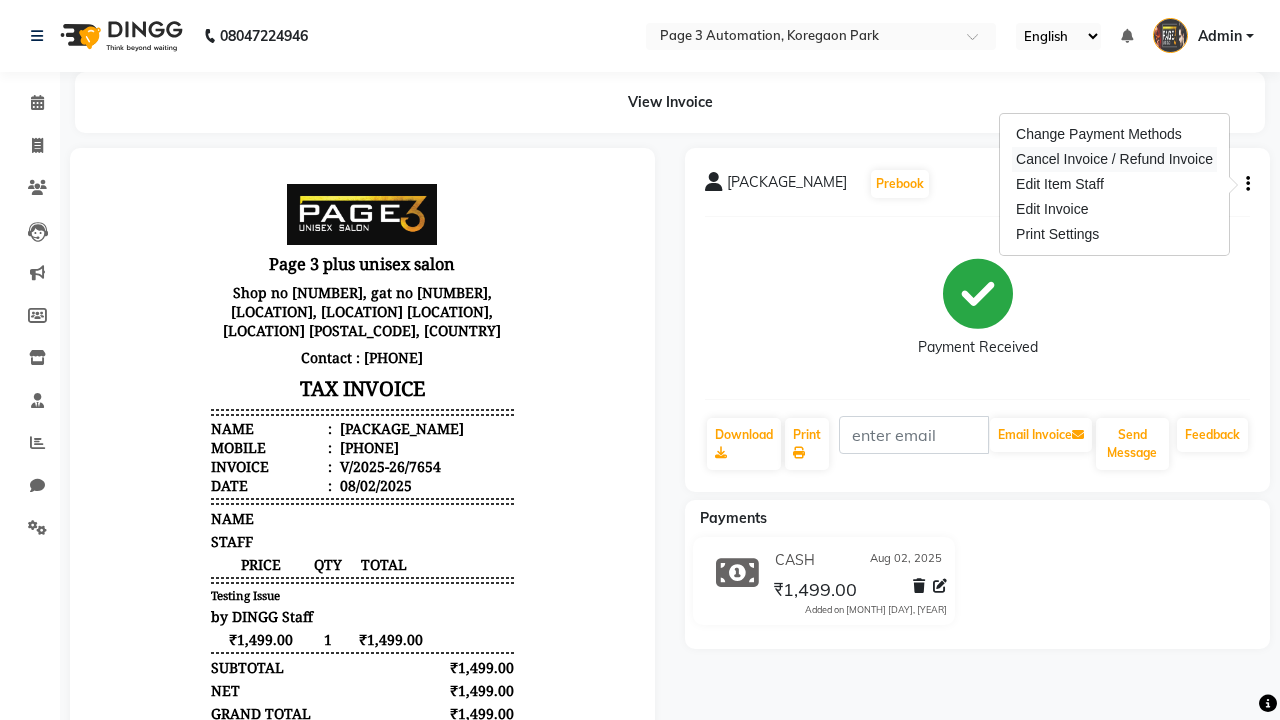 click on "Cancel Invoice / Refund Invoice" at bounding box center [1114, 159] 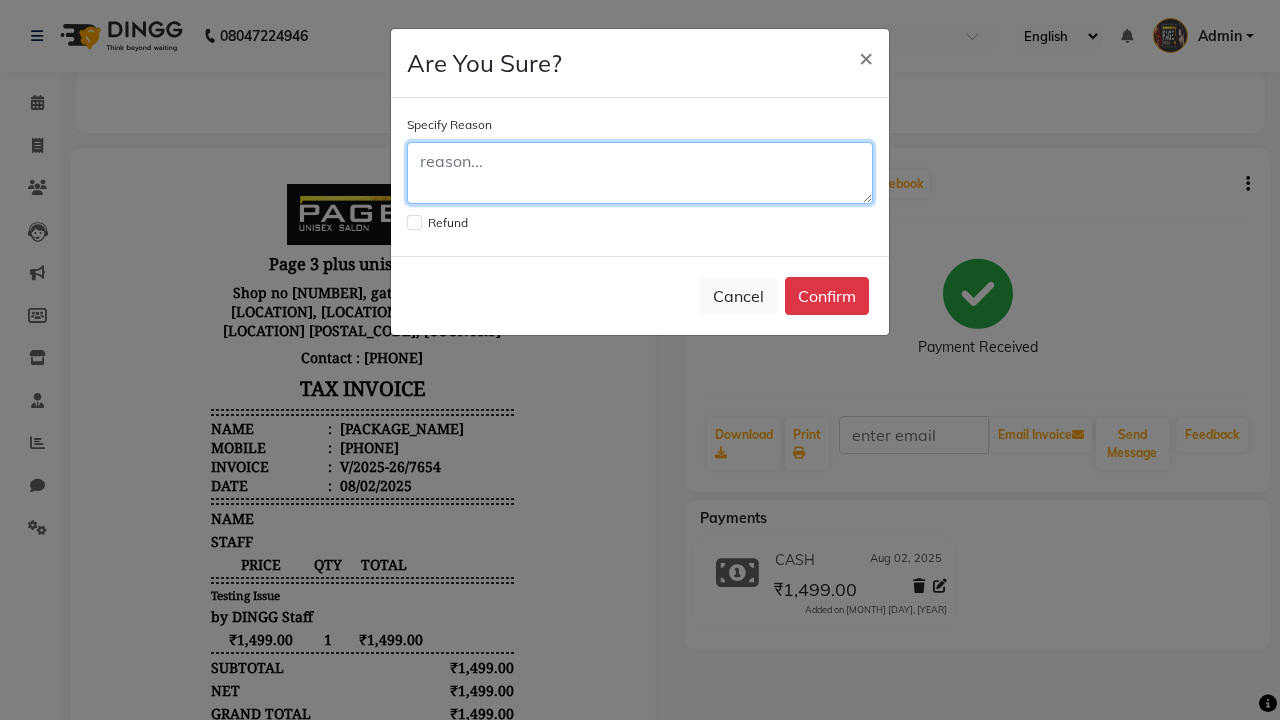 click 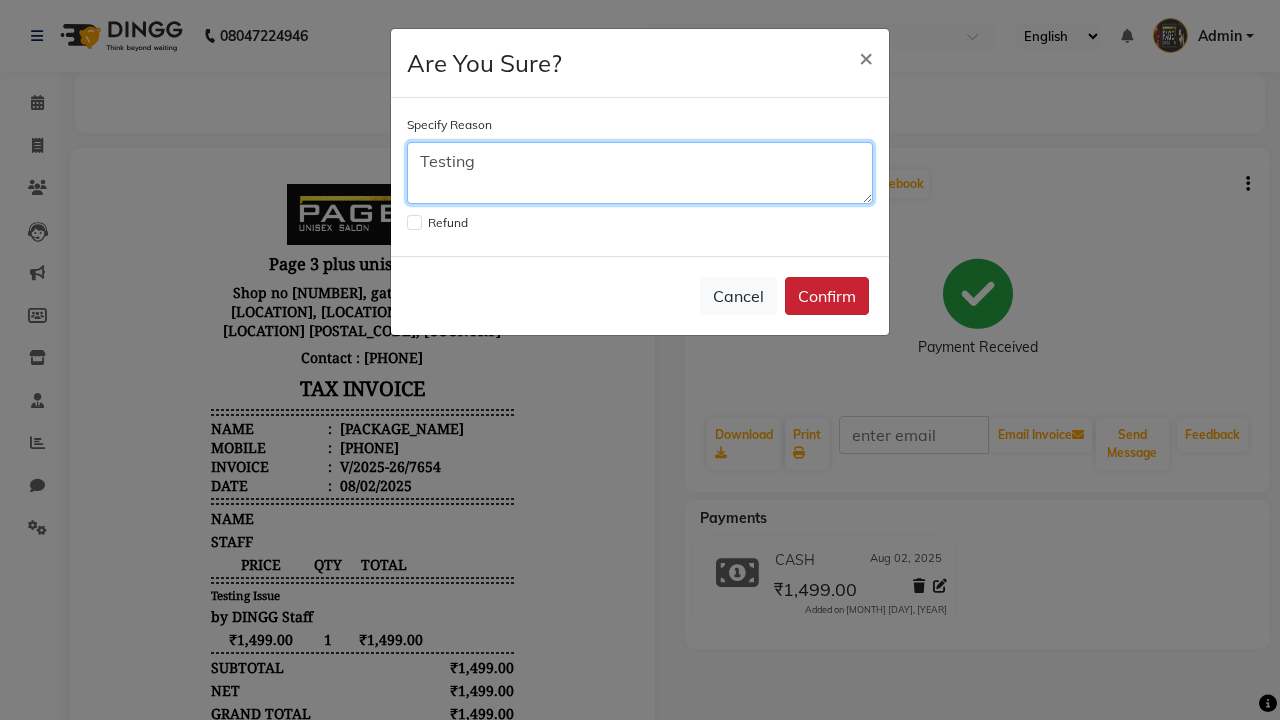 type on "Testing" 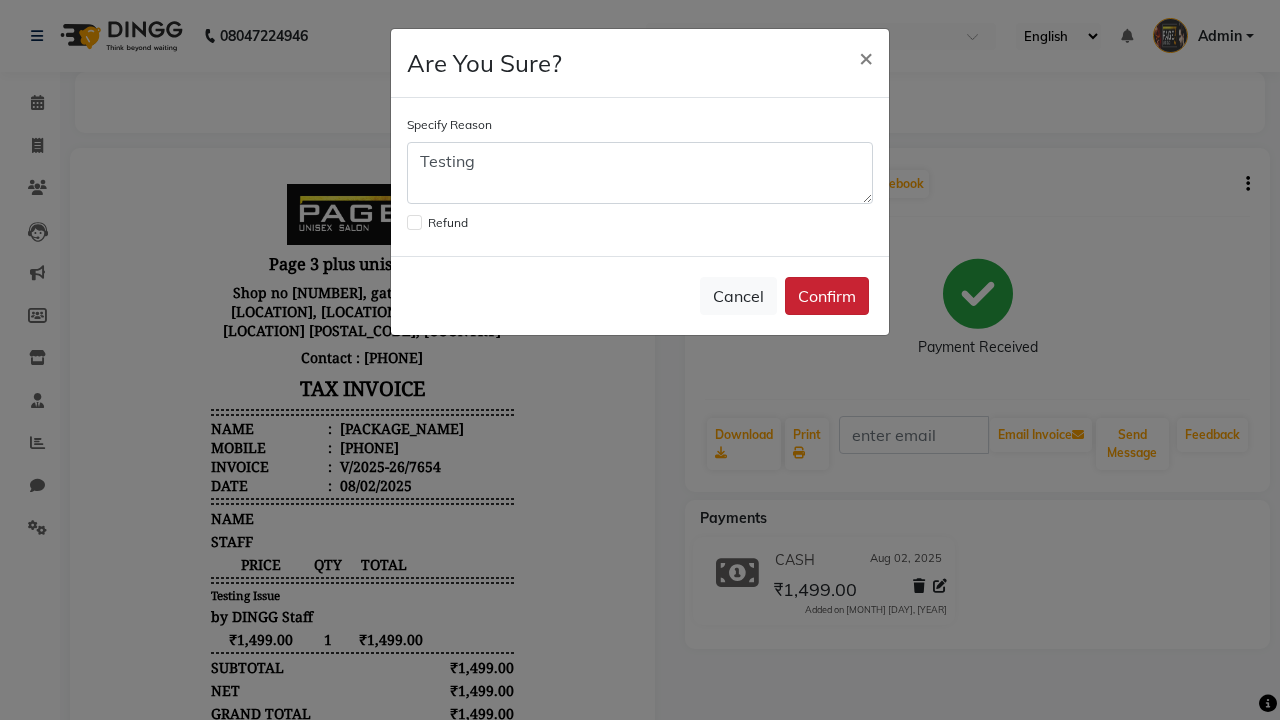 click on "Confirm" 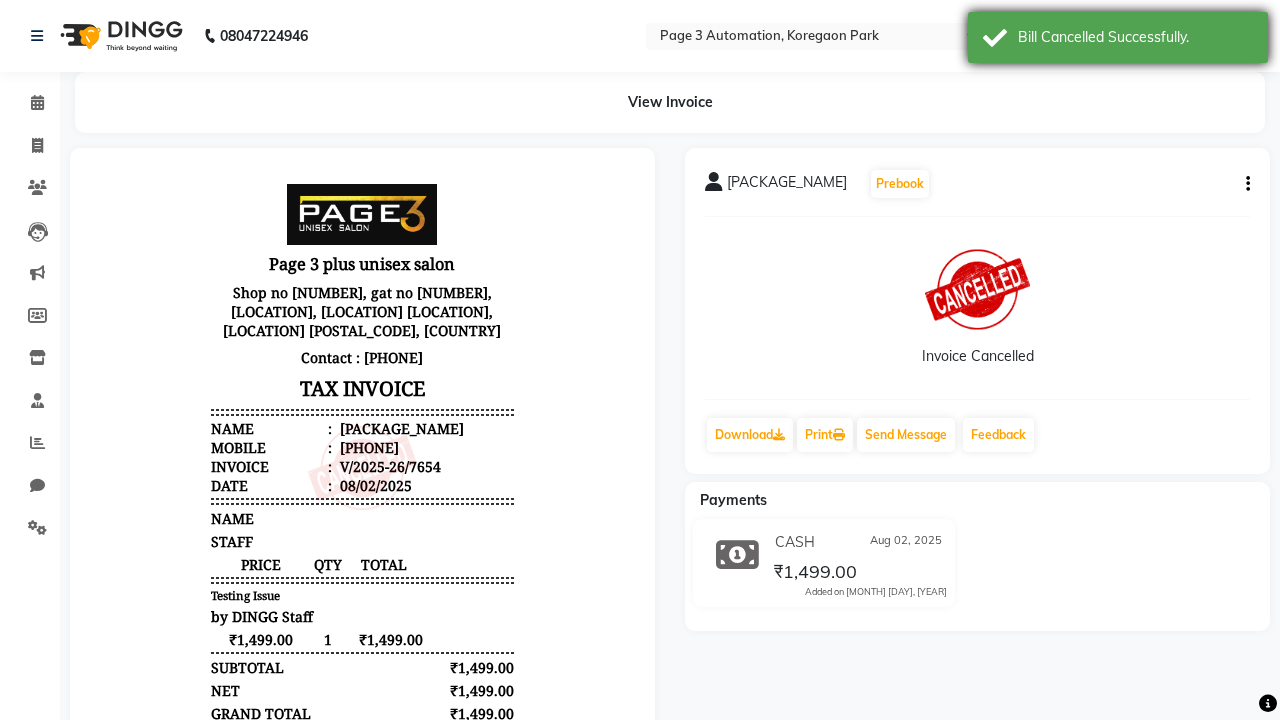 click on "Bill Cancelled Successfully." at bounding box center [1135, 37] 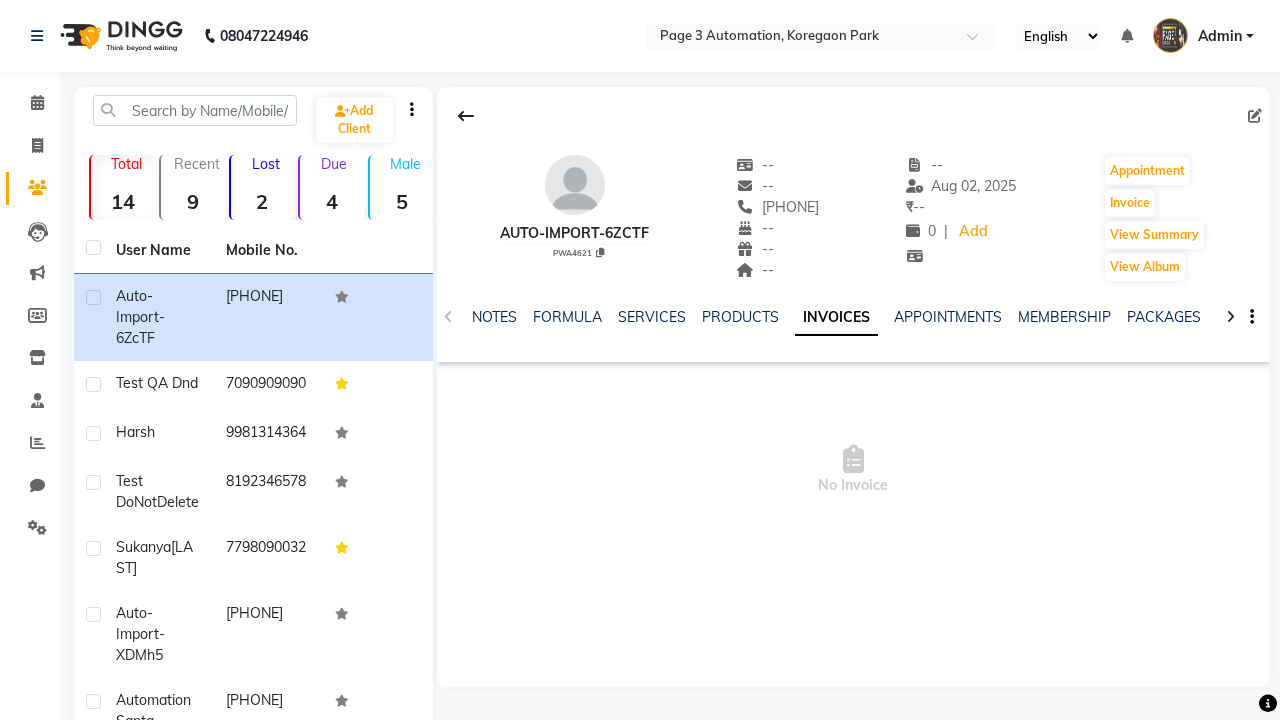 scroll, scrollTop: 0, scrollLeft: 0, axis: both 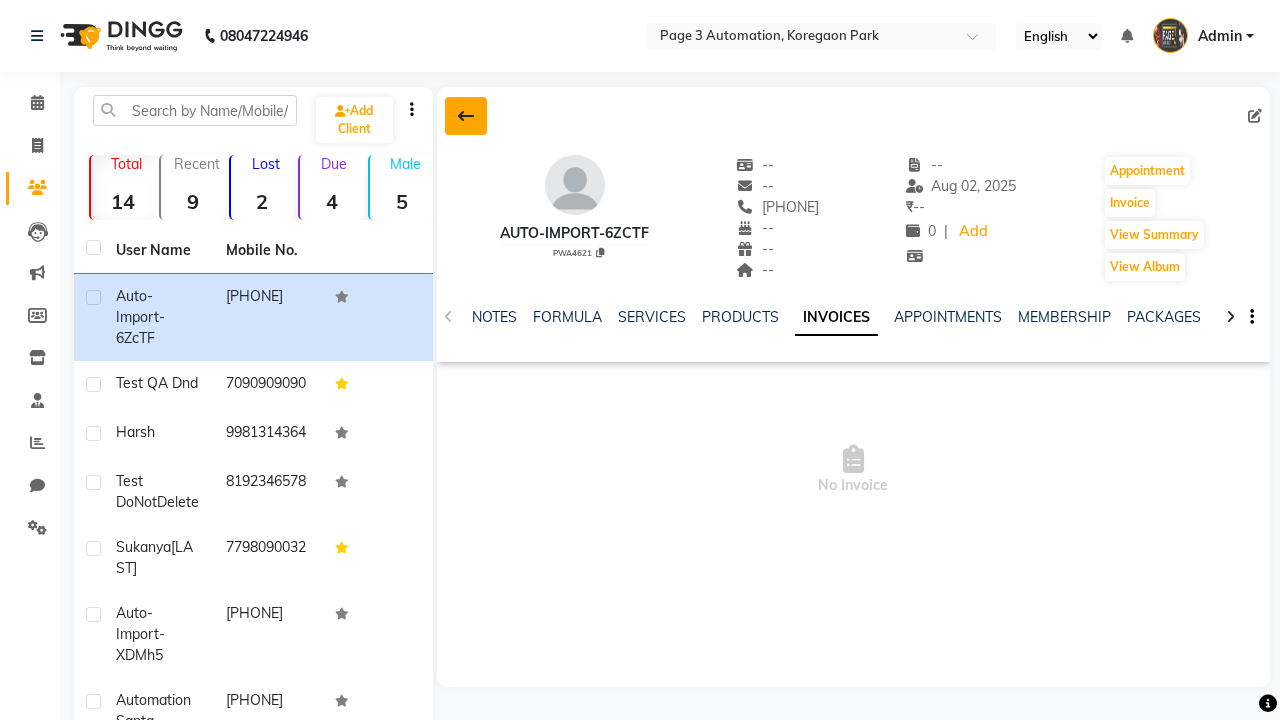 click 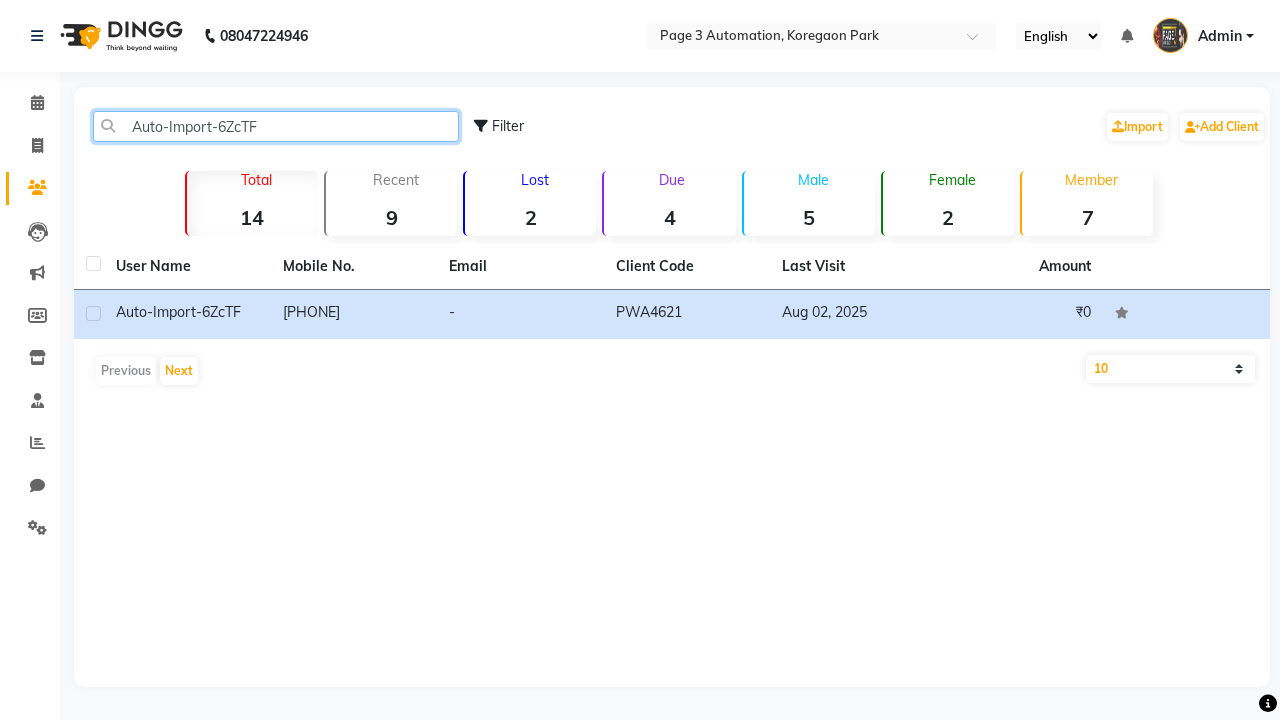 type on "Auto-Import-6ZcTF" 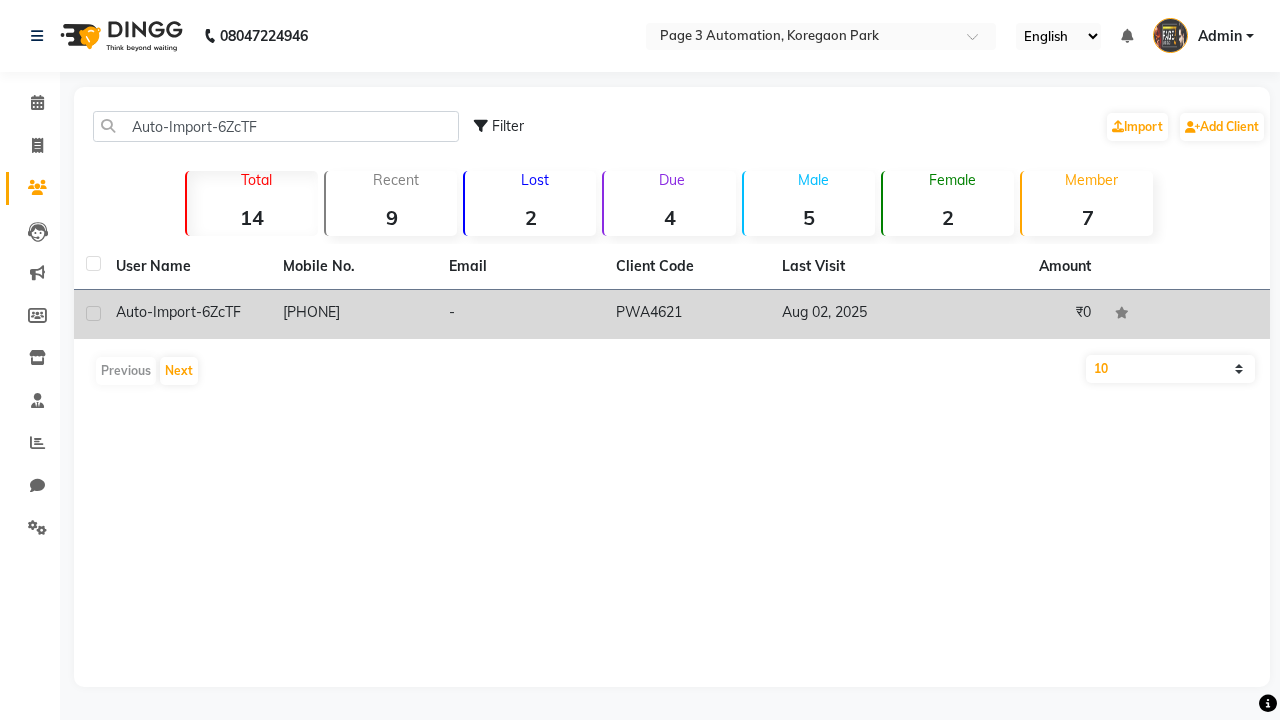 click on "PWA4621" 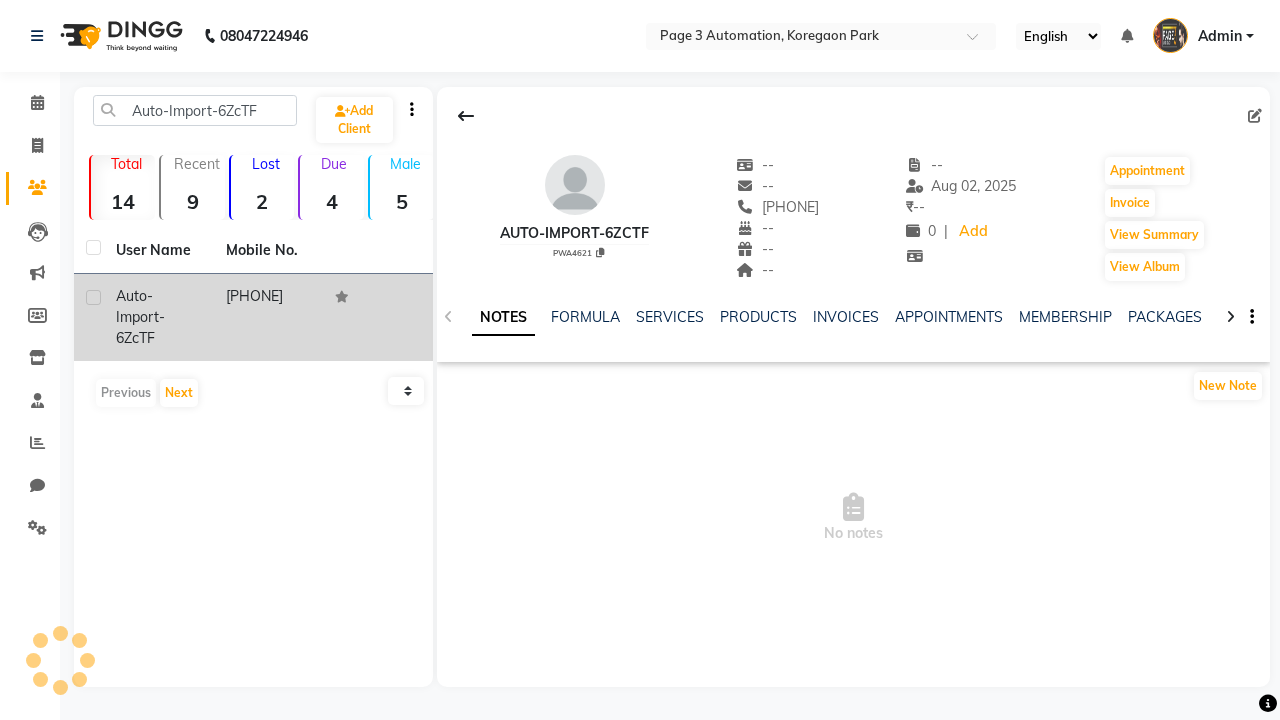 click 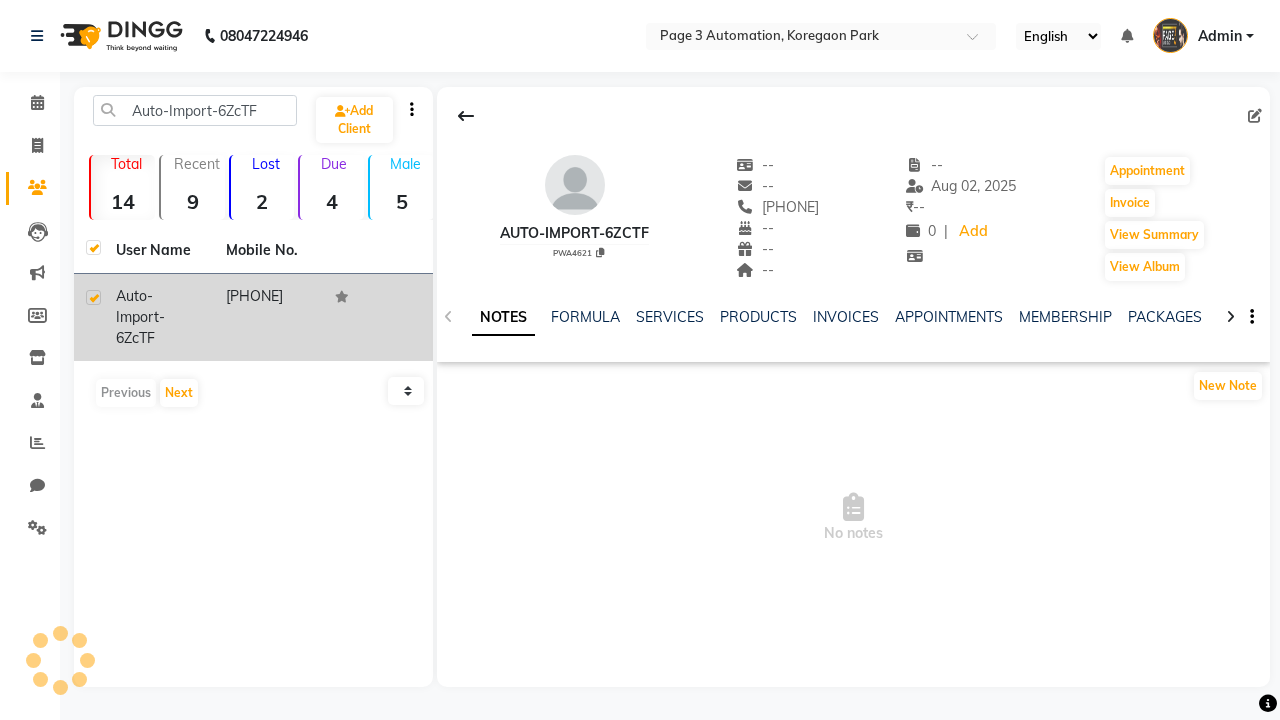 checkbox on "true" 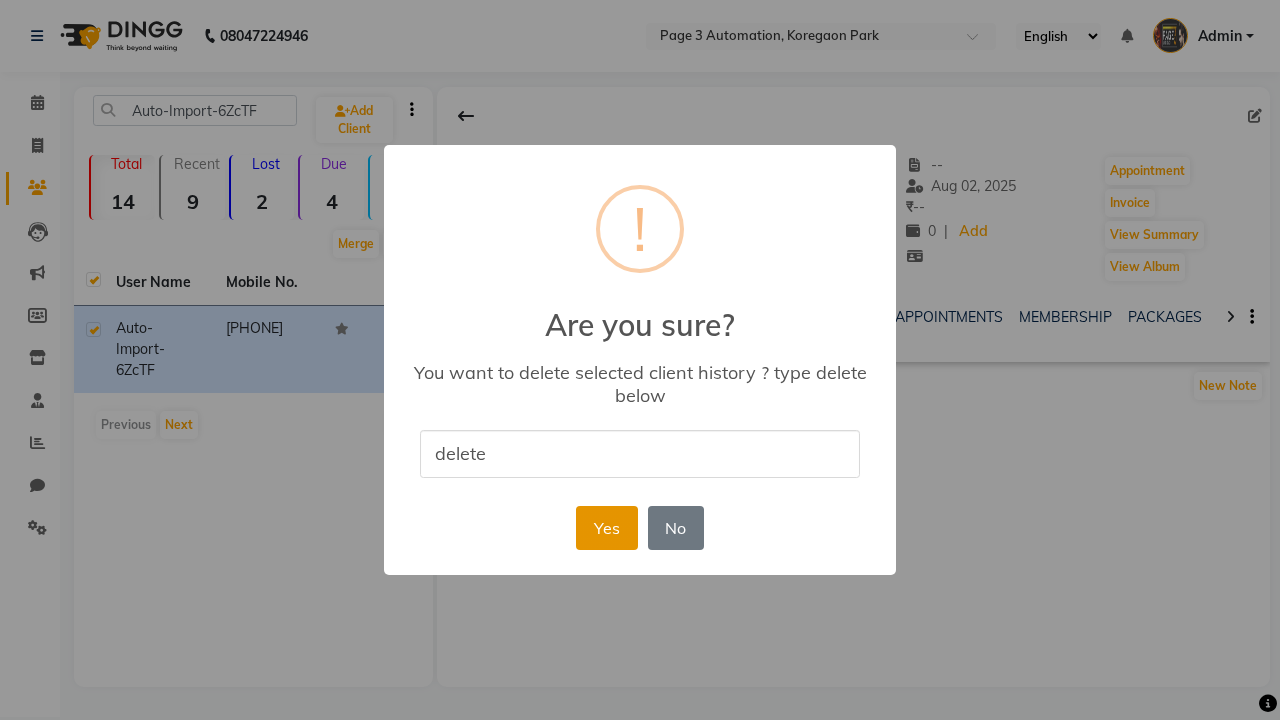type on "delete" 